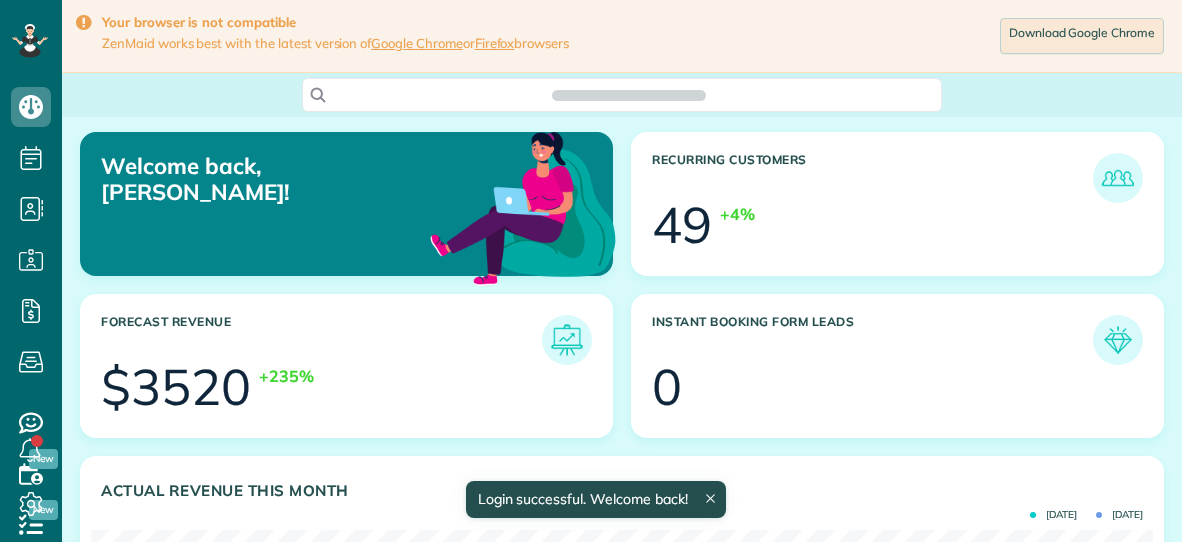 scroll, scrollTop: 0, scrollLeft: 0, axis: both 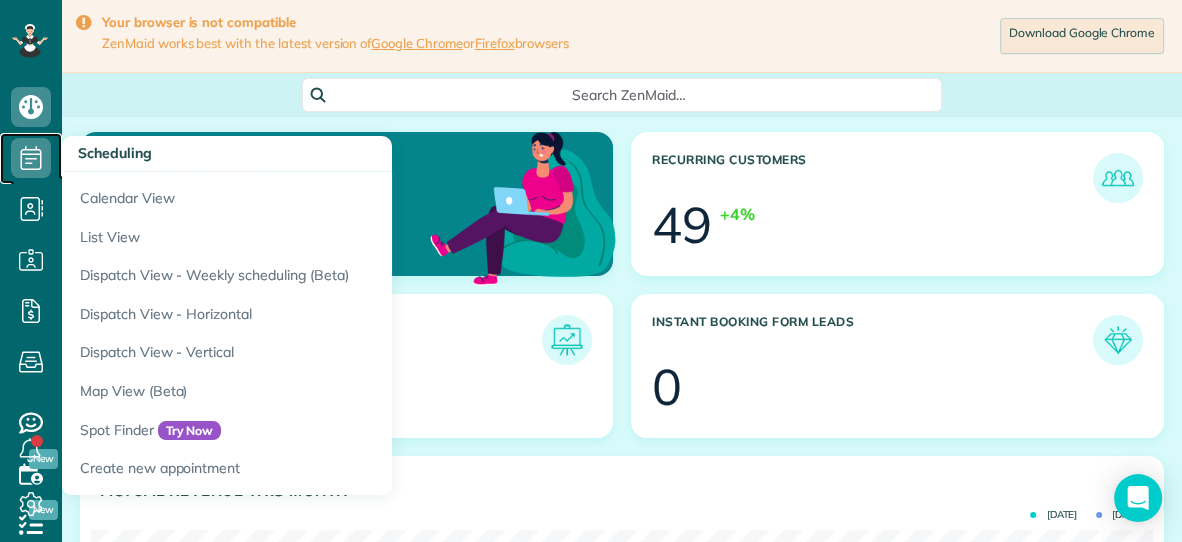 click 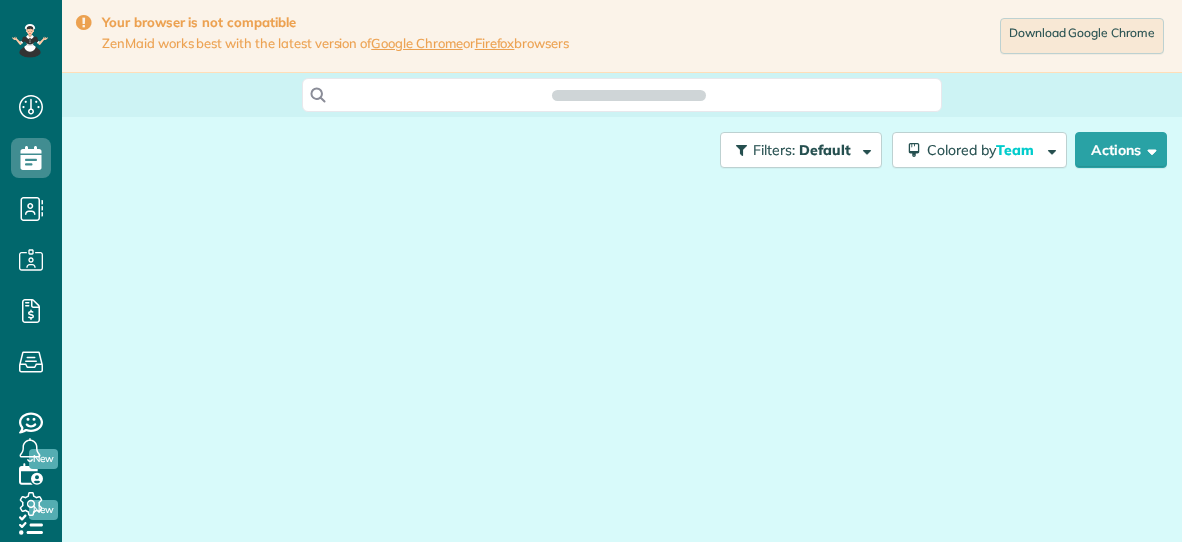 scroll, scrollTop: 0, scrollLeft: 0, axis: both 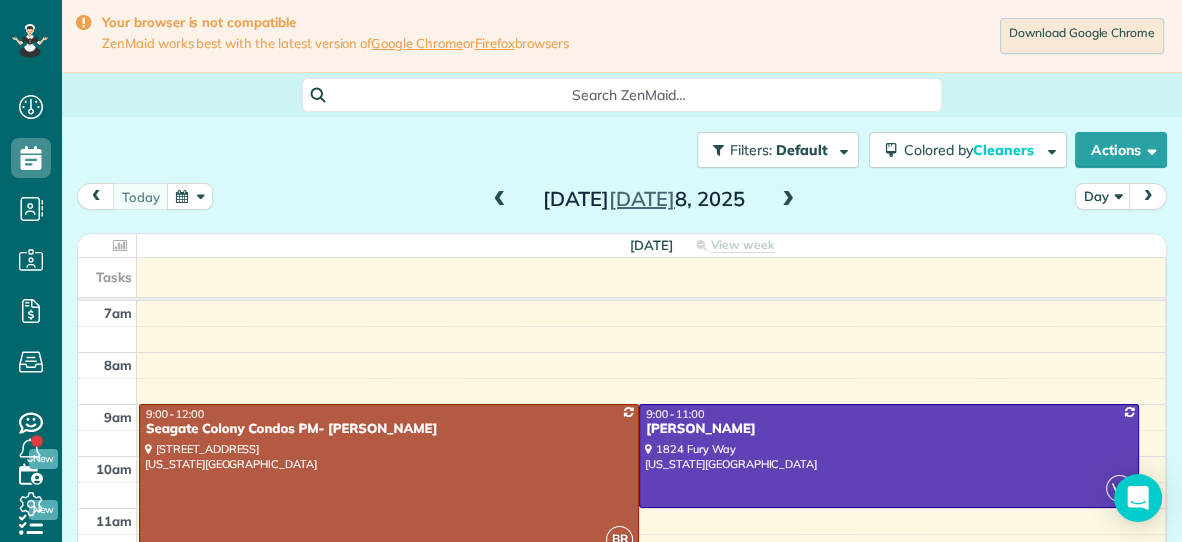 click at bounding box center [788, 200] 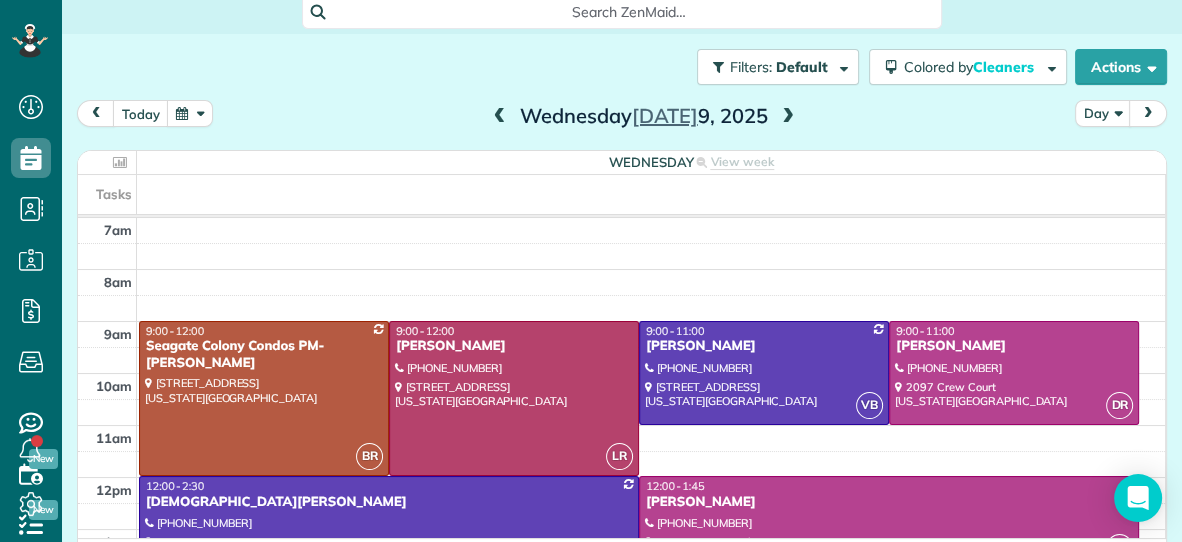 scroll, scrollTop: 98, scrollLeft: 0, axis: vertical 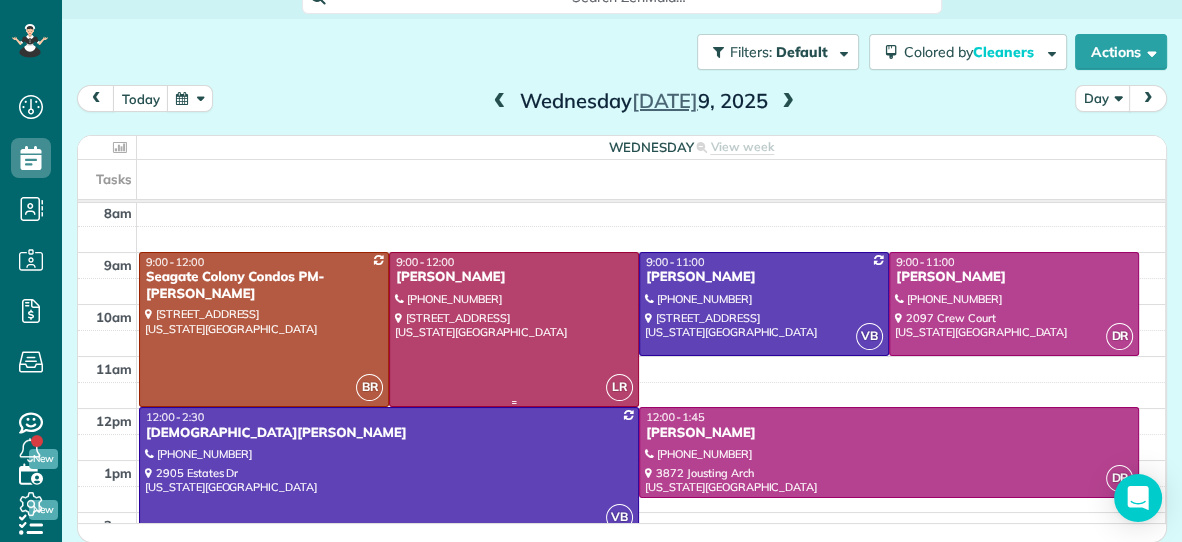 click at bounding box center (514, 329) 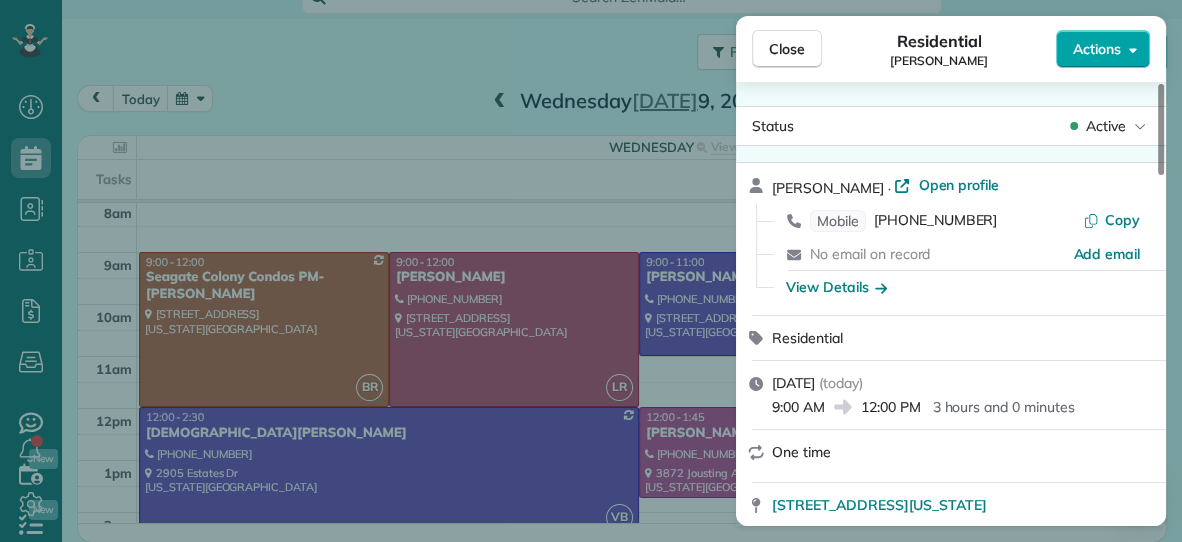 click on "Actions" at bounding box center (1097, 49) 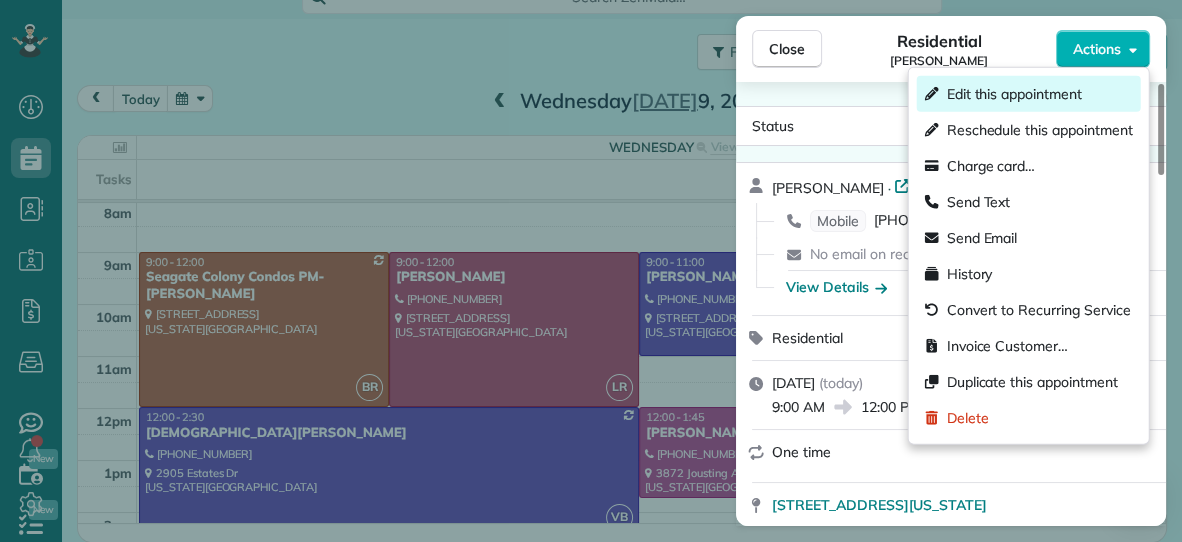 click on "Edit this appointment" at bounding box center [1014, 94] 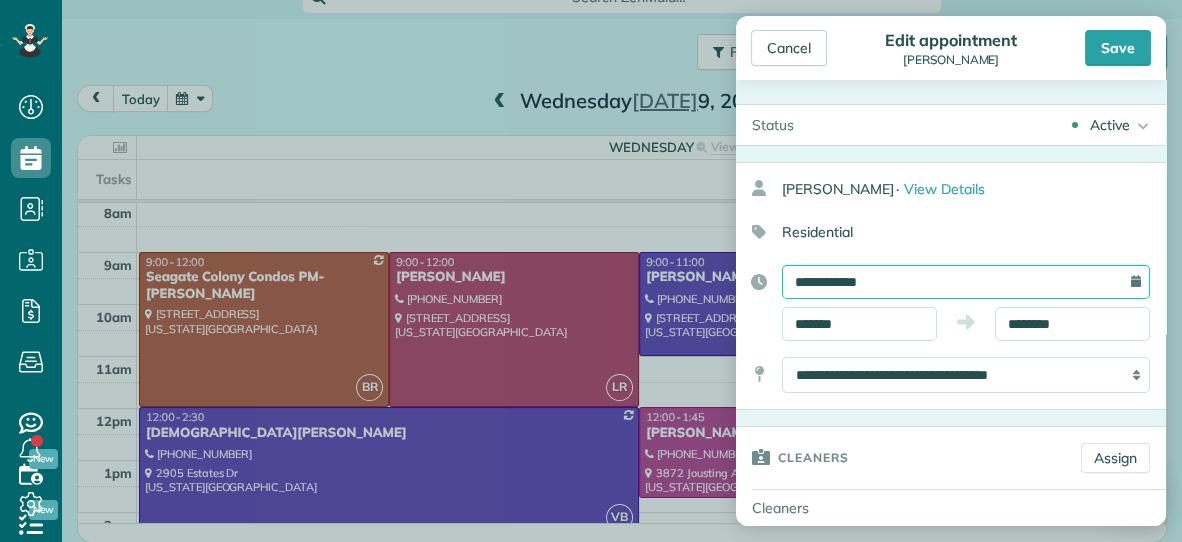 click on "**********" at bounding box center [966, 282] 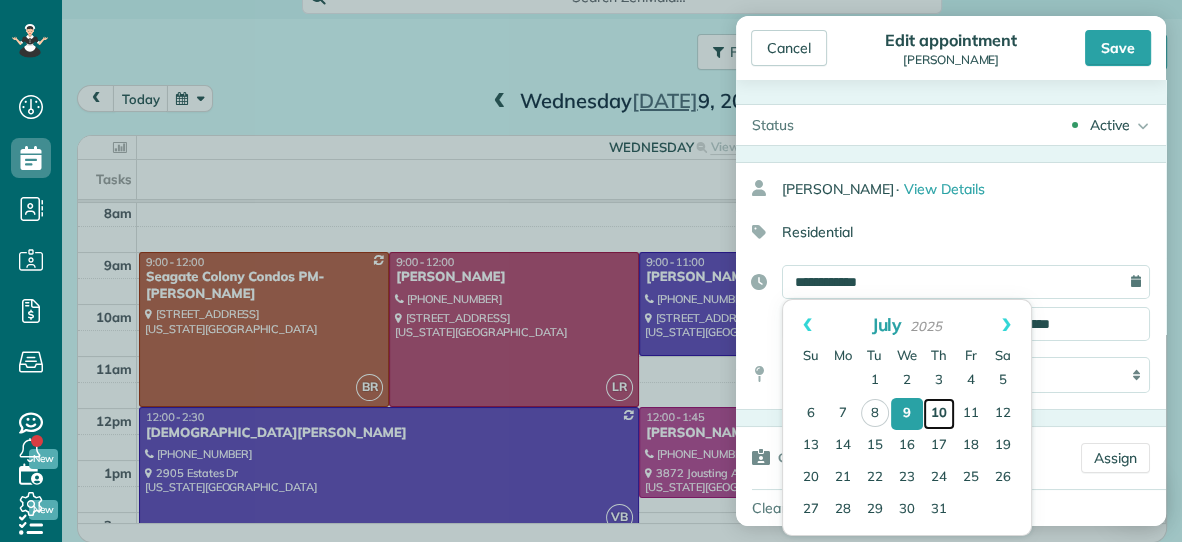 click on "10" at bounding box center [939, 414] 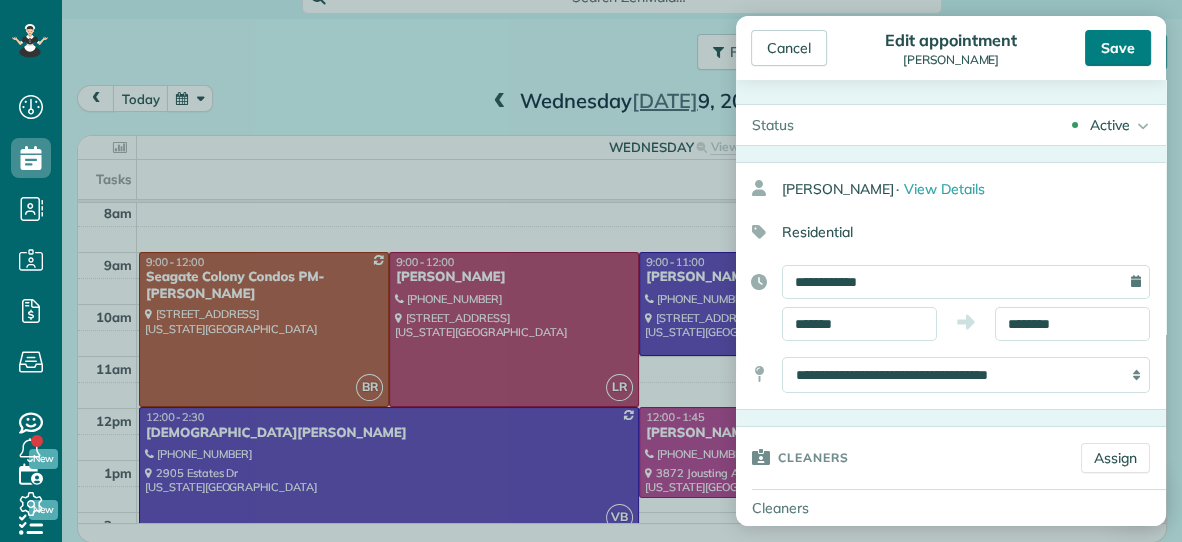 click on "Save" at bounding box center [1118, 48] 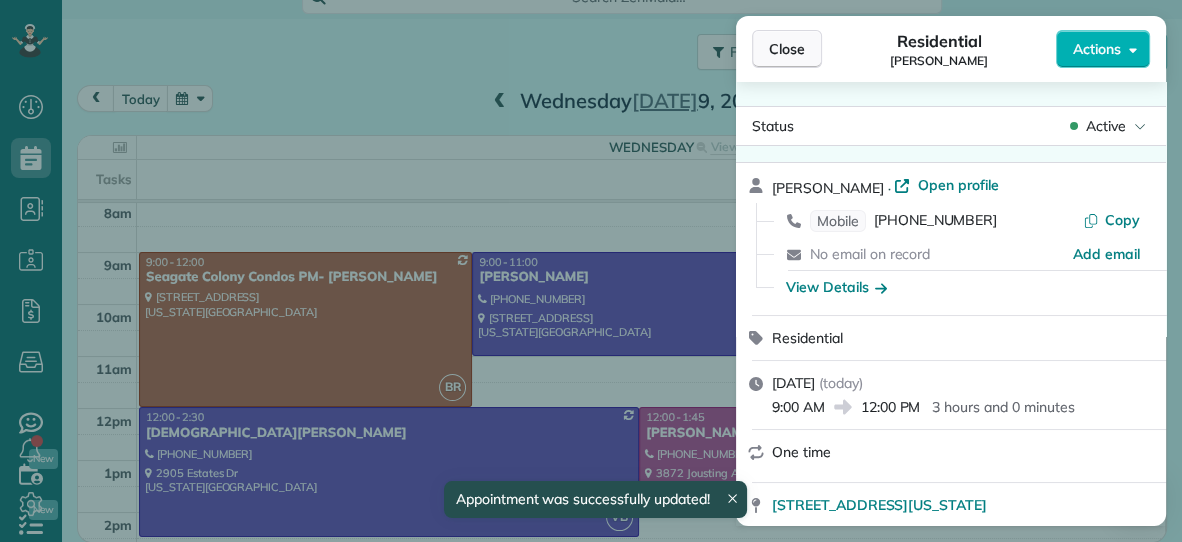 scroll, scrollTop: 53, scrollLeft: 0, axis: vertical 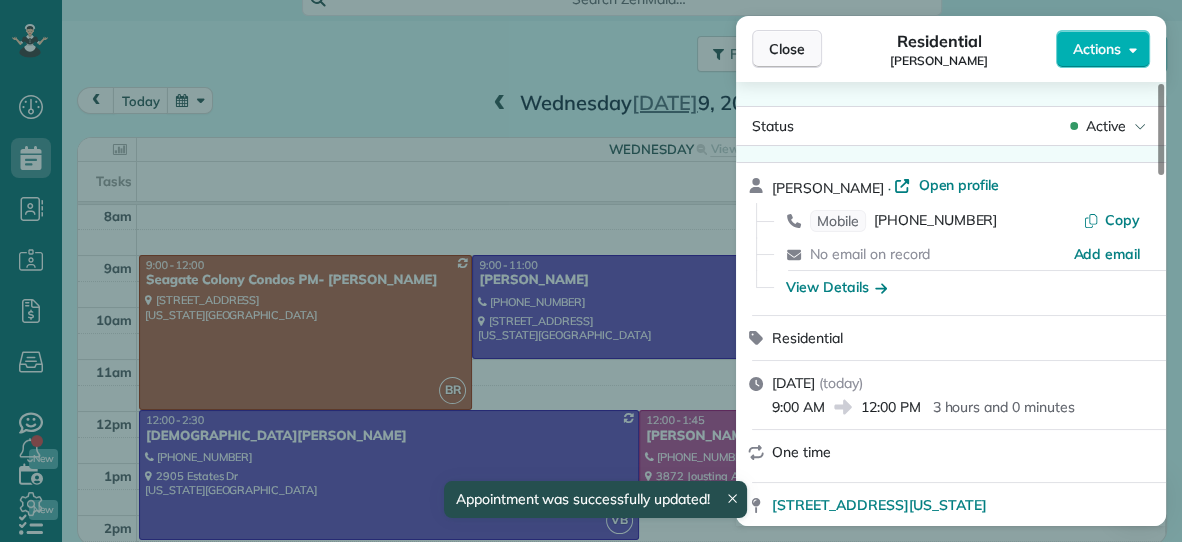 click on "Close" at bounding box center [787, 49] 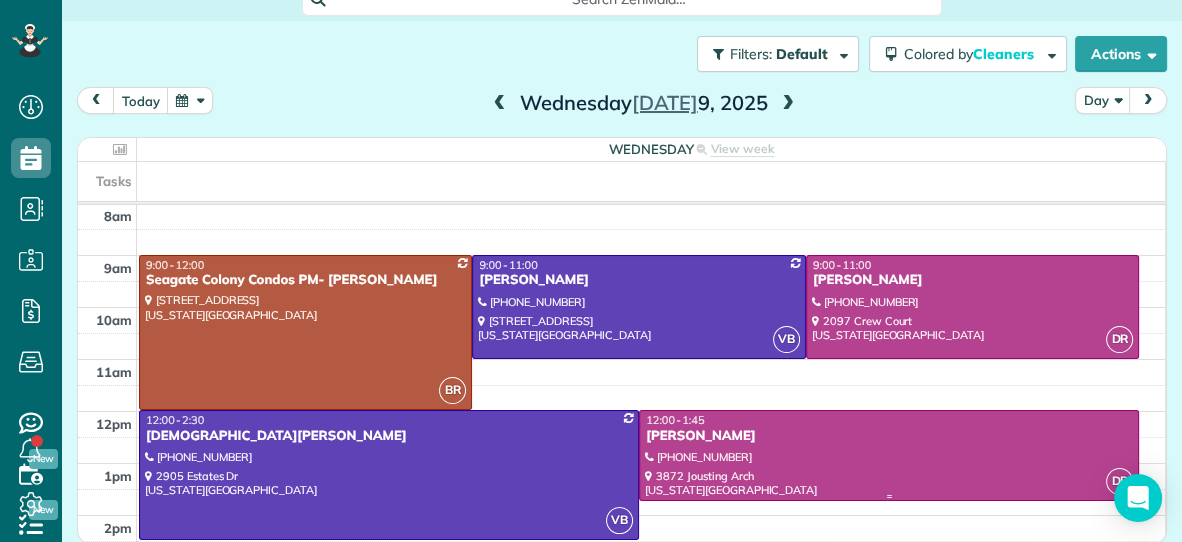 click at bounding box center (889, 455) 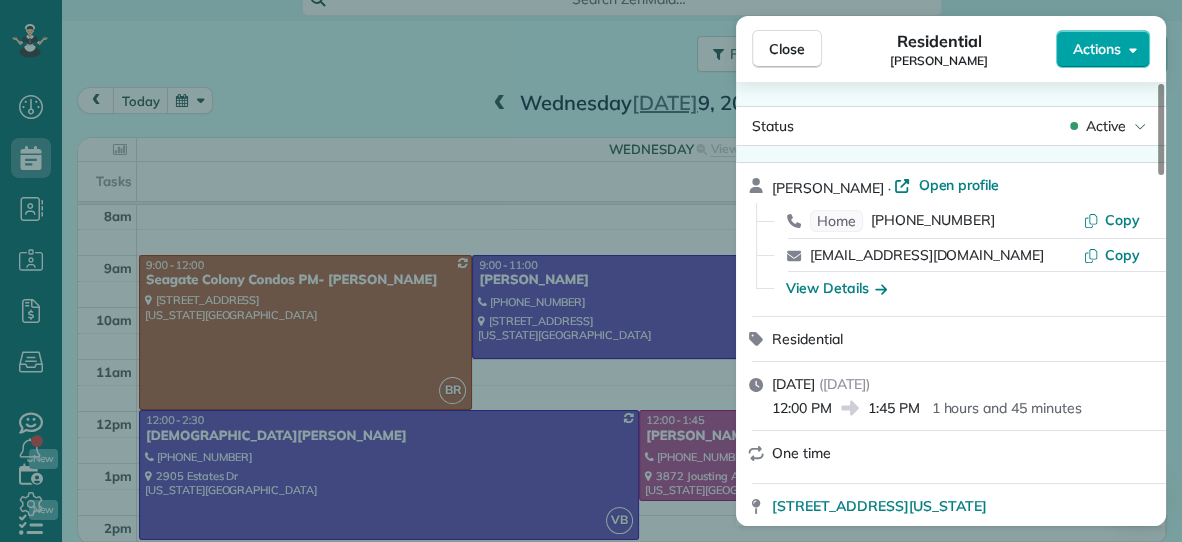 click on "Actions" at bounding box center (1103, 49) 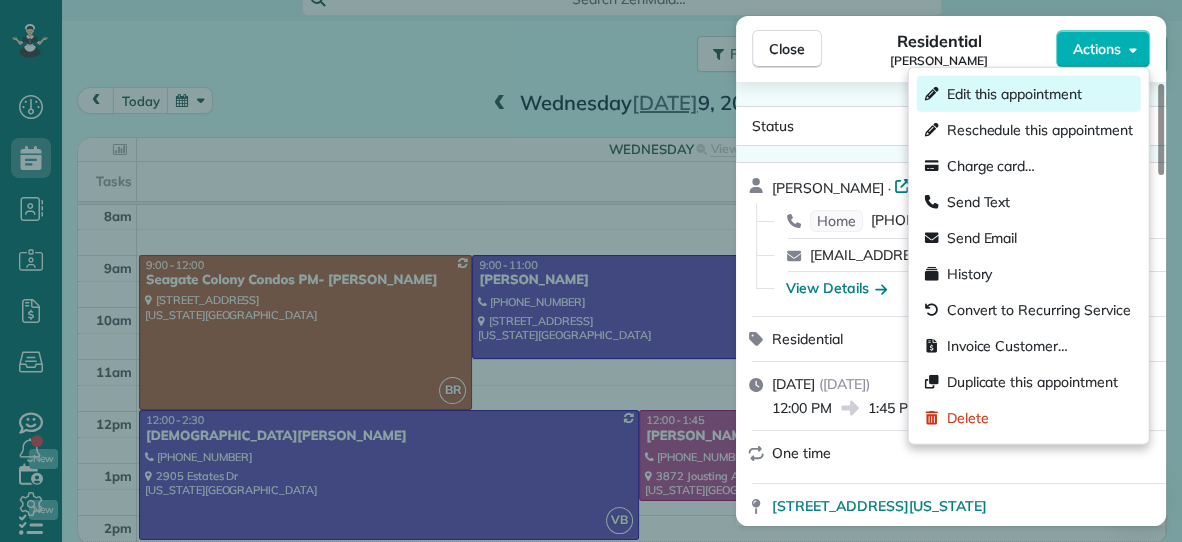 click on "Edit this appointment" at bounding box center (1014, 94) 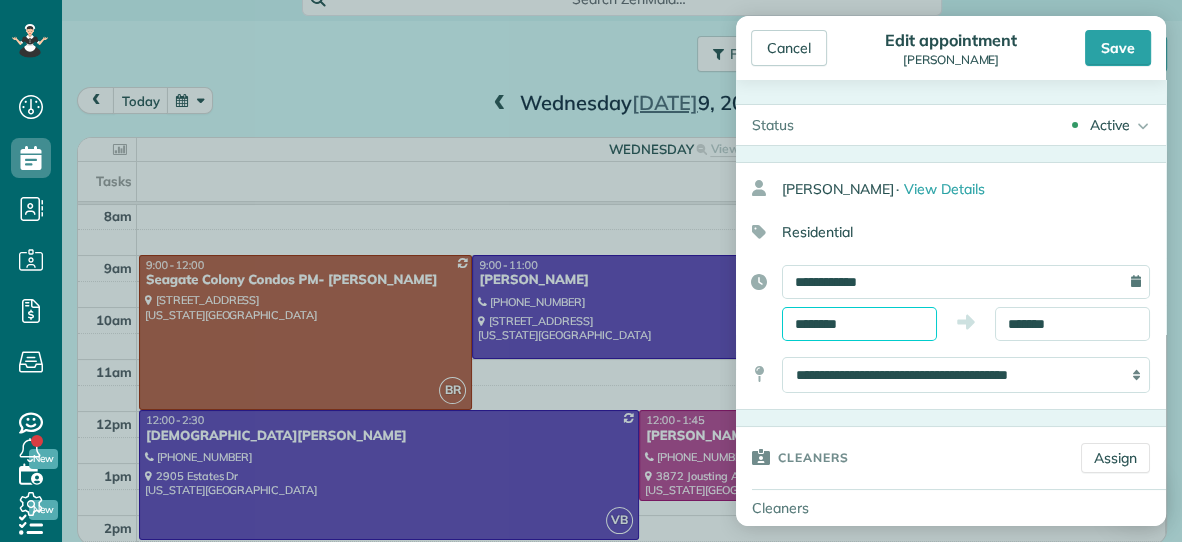 click on "********" at bounding box center (859, 324) 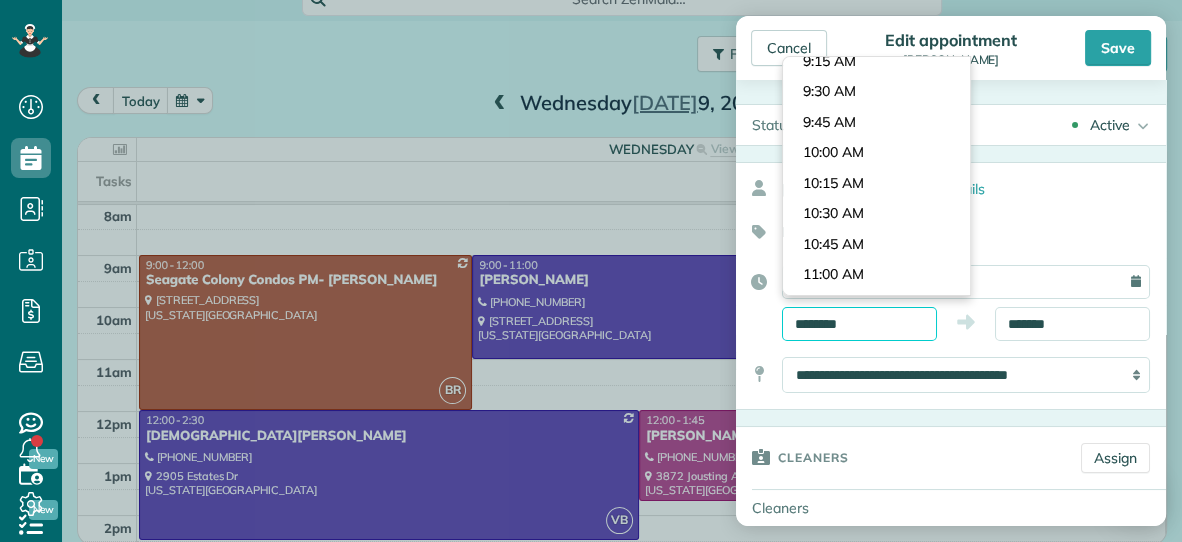 scroll, scrollTop: 1080, scrollLeft: 0, axis: vertical 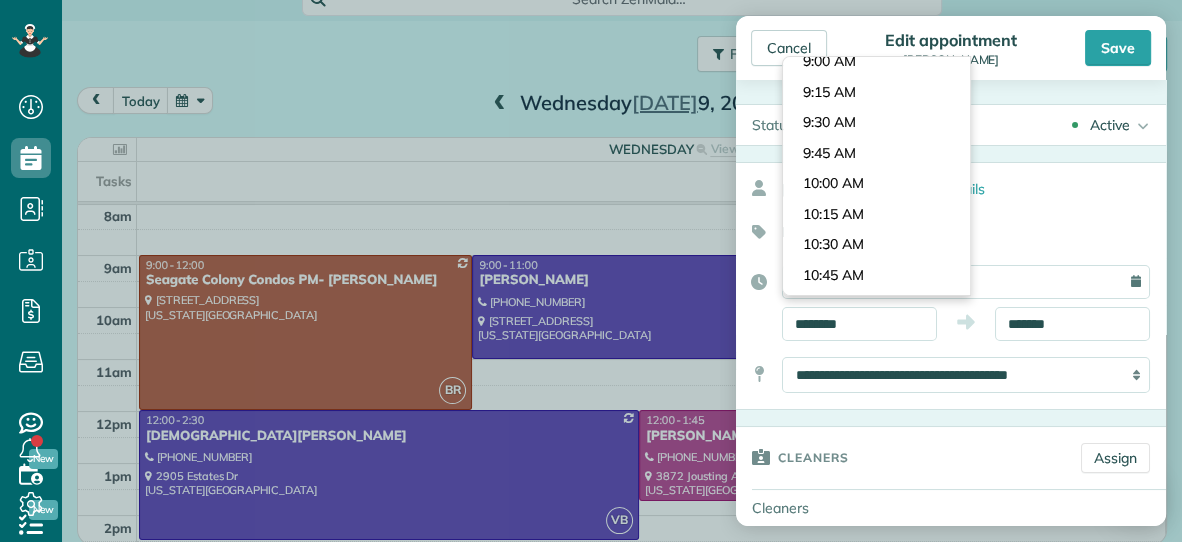 click on "Dashboard
Scheduling
Calendar View
List View
Dispatch View - Weekly scheduling (Beta)" at bounding box center [591, 271] 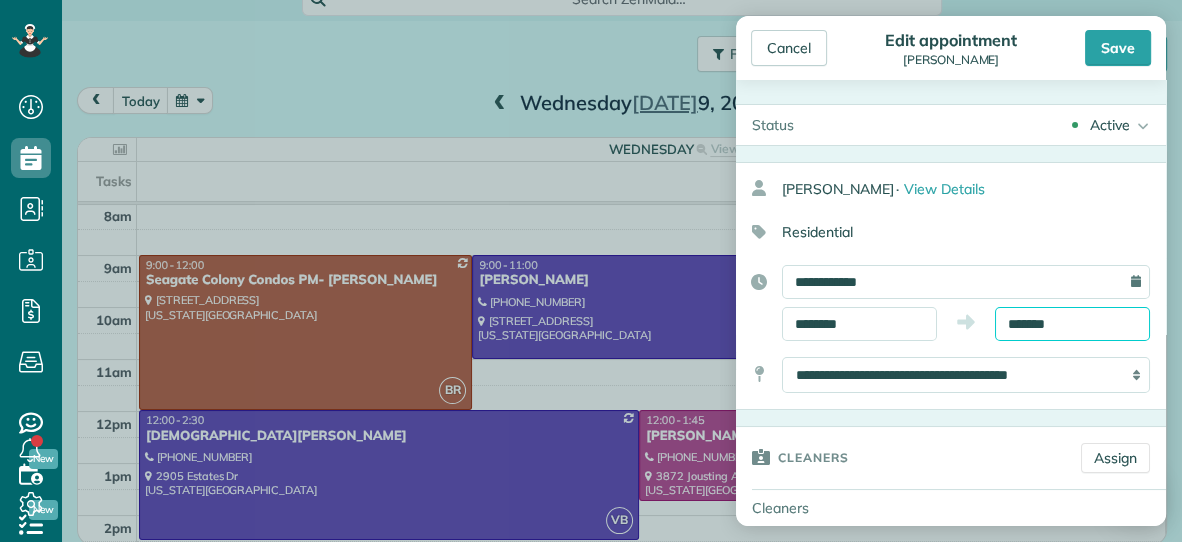 click on "*******" at bounding box center [1072, 324] 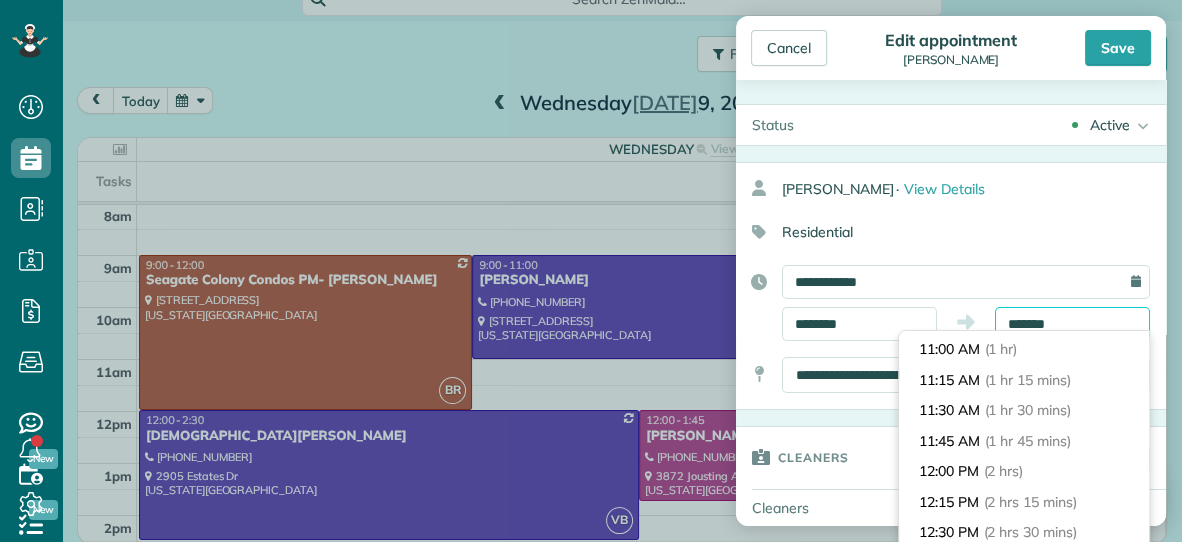 scroll, scrollTop: 118, scrollLeft: 0, axis: vertical 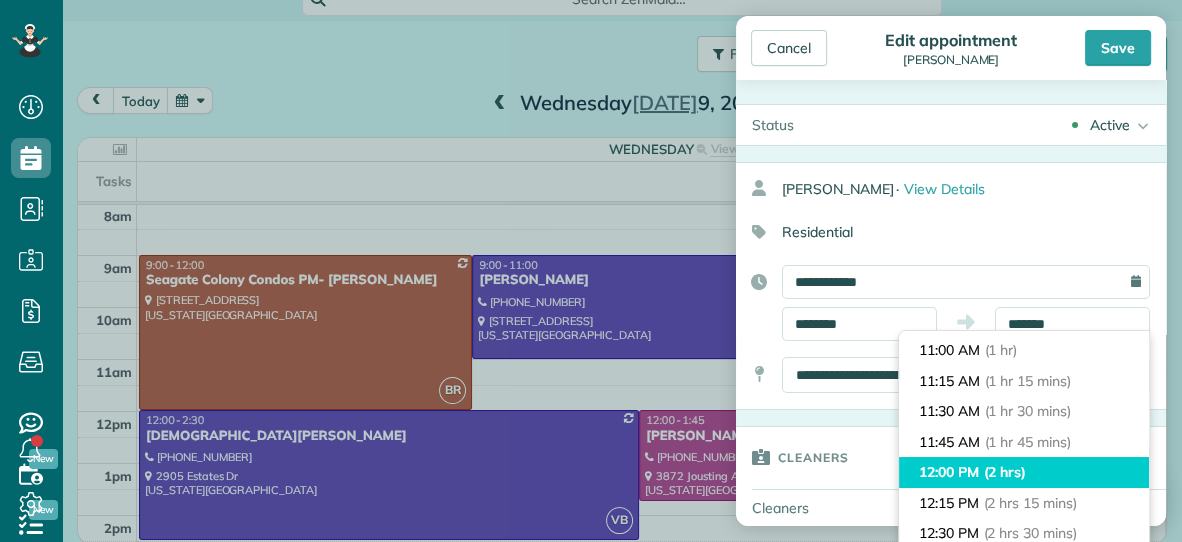click on "12:00 PM  (2 hrs)" at bounding box center (1024, 472) 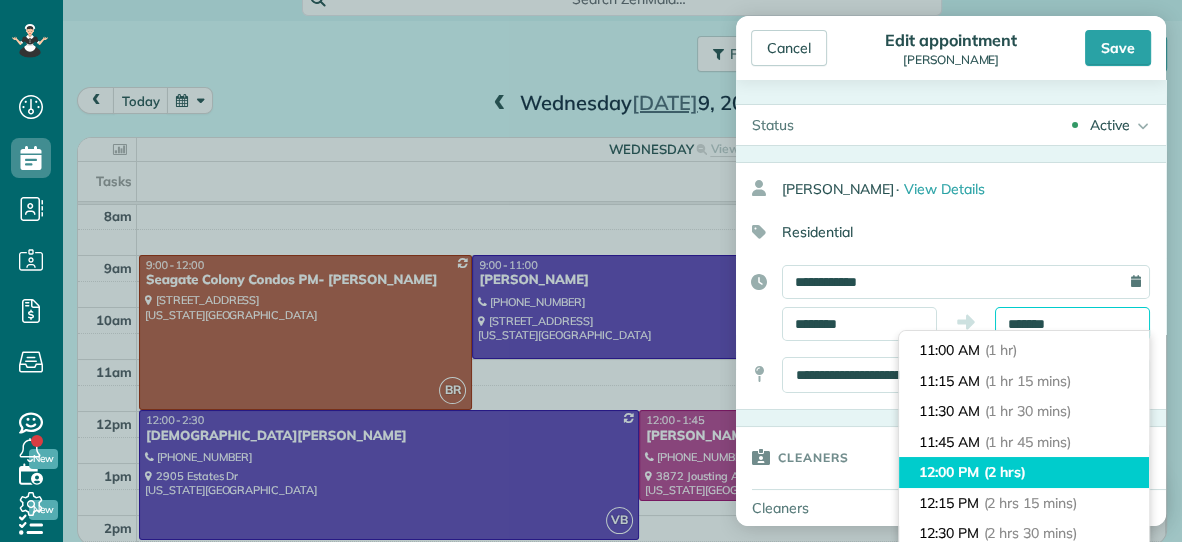 type on "********" 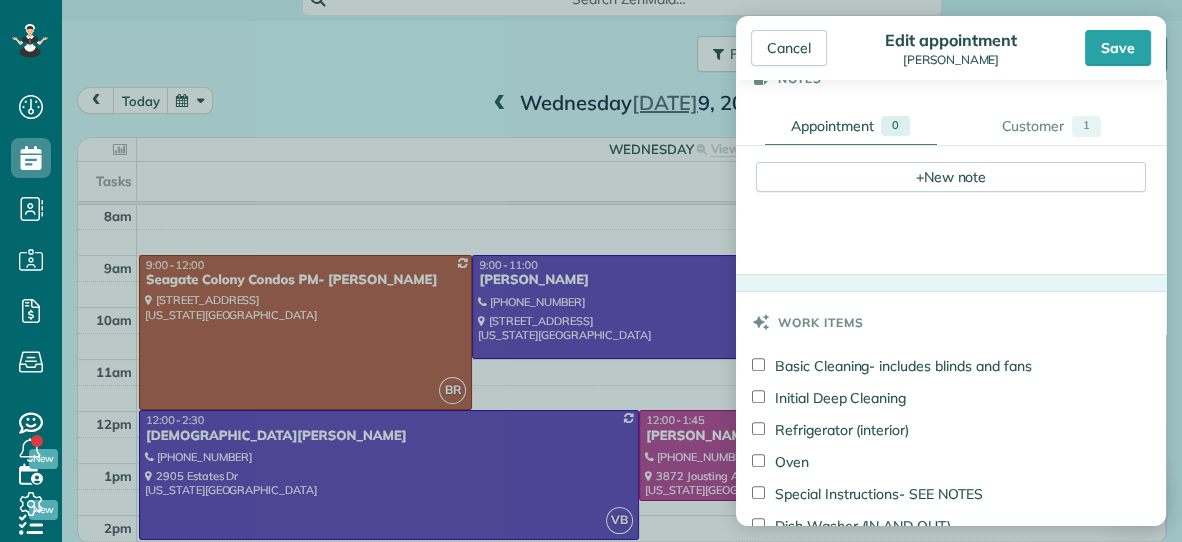 scroll, scrollTop: 675, scrollLeft: 0, axis: vertical 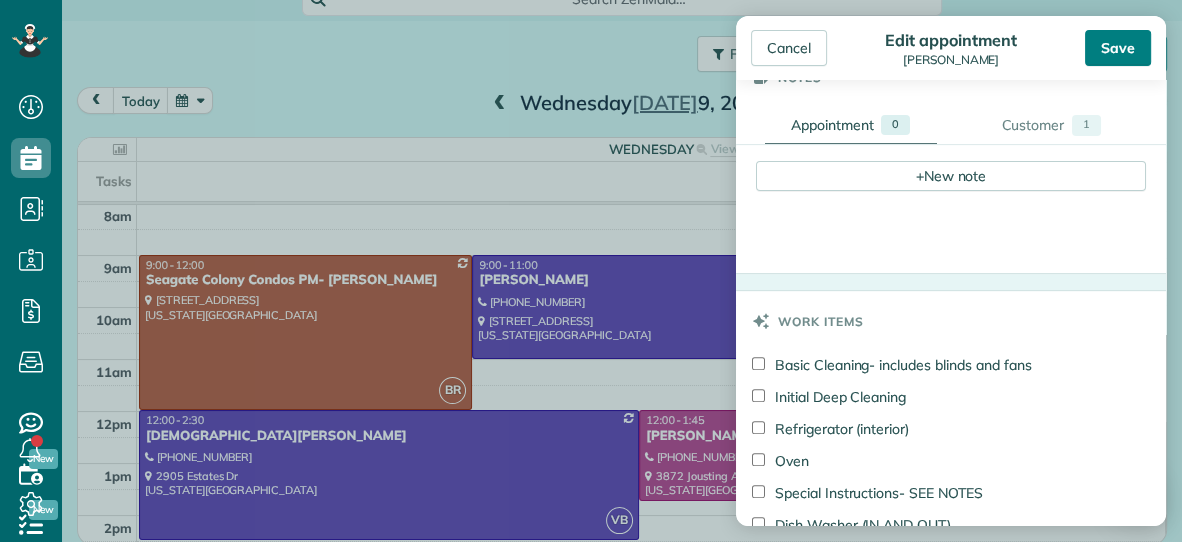 click on "Save" at bounding box center [1118, 48] 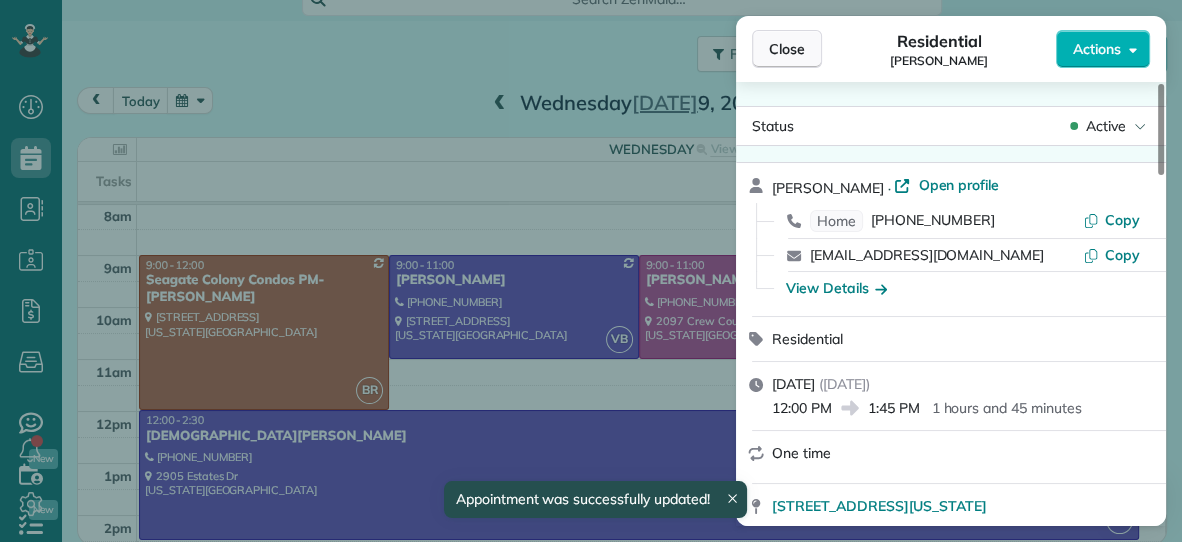 click on "Close" at bounding box center [787, 49] 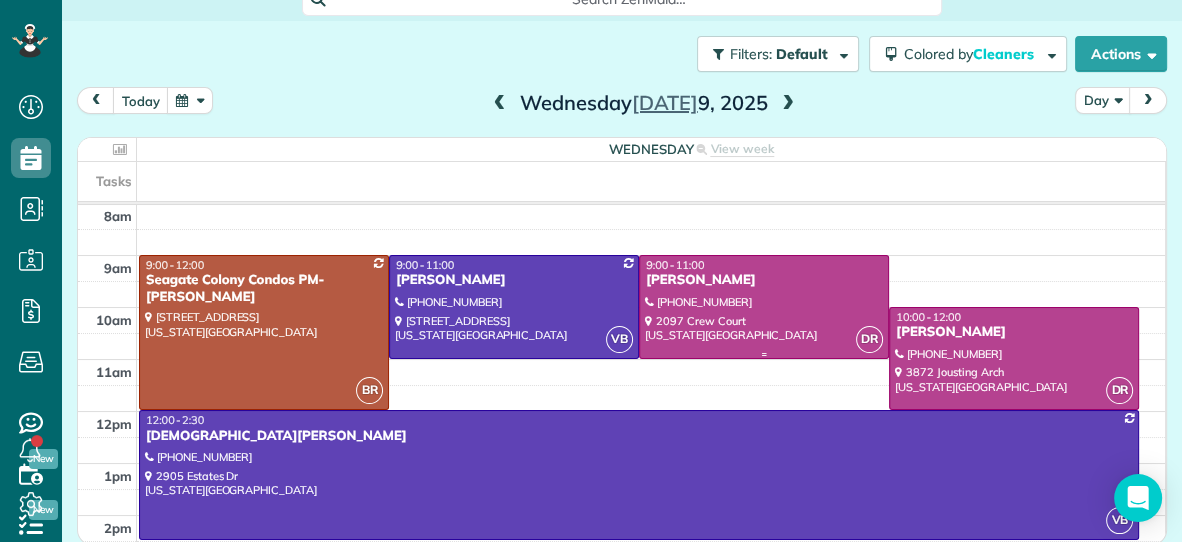 click on "Michelle Hobbs" at bounding box center [764, 280] 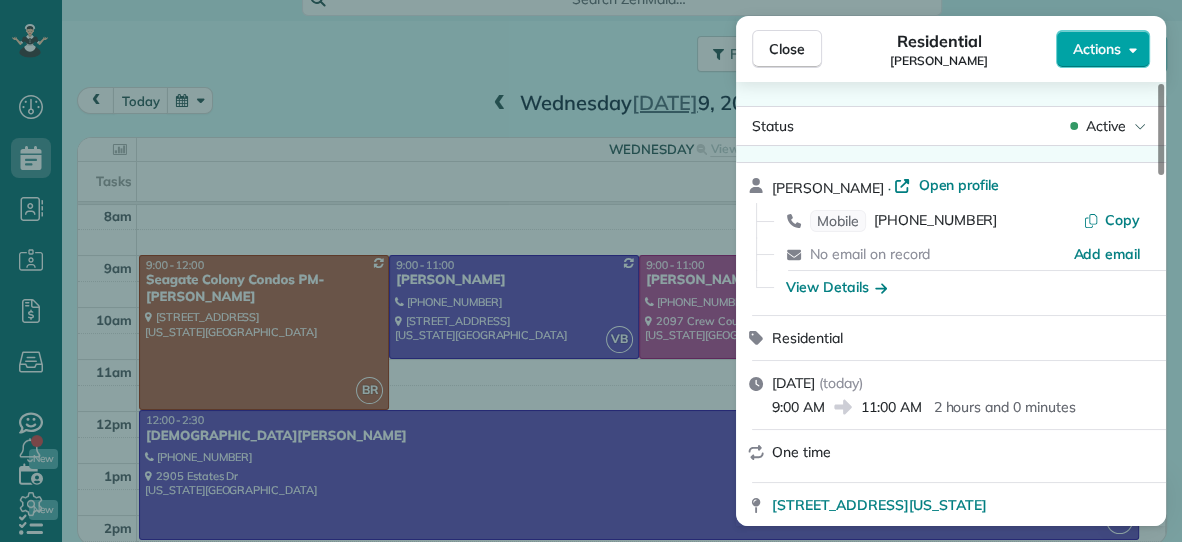 click on "Actions" at bounding box center [1097, 49] 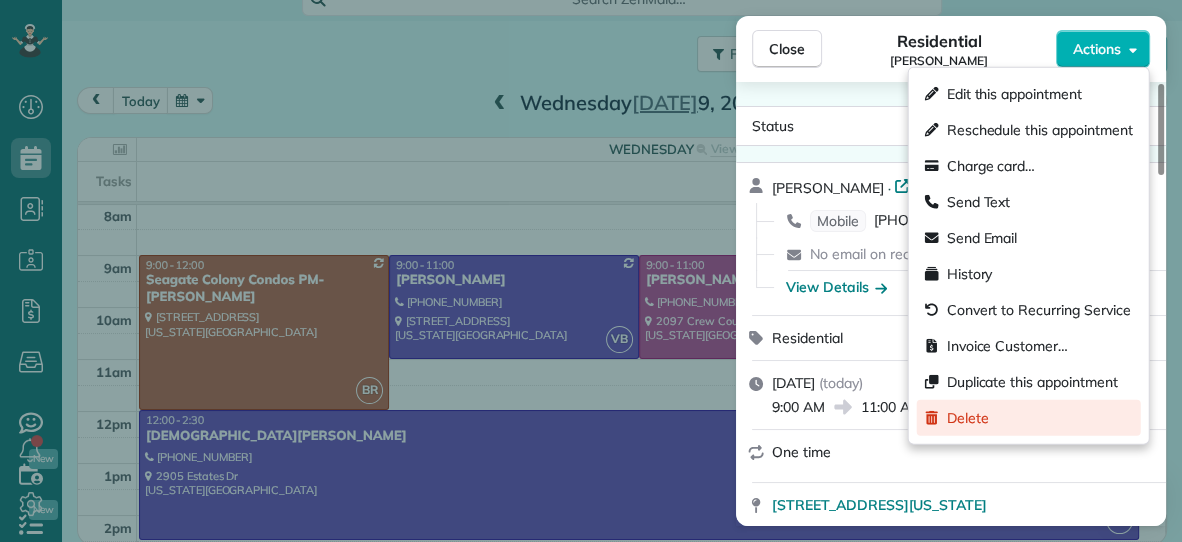 click on "Delete" at bounding box center (968, 418) 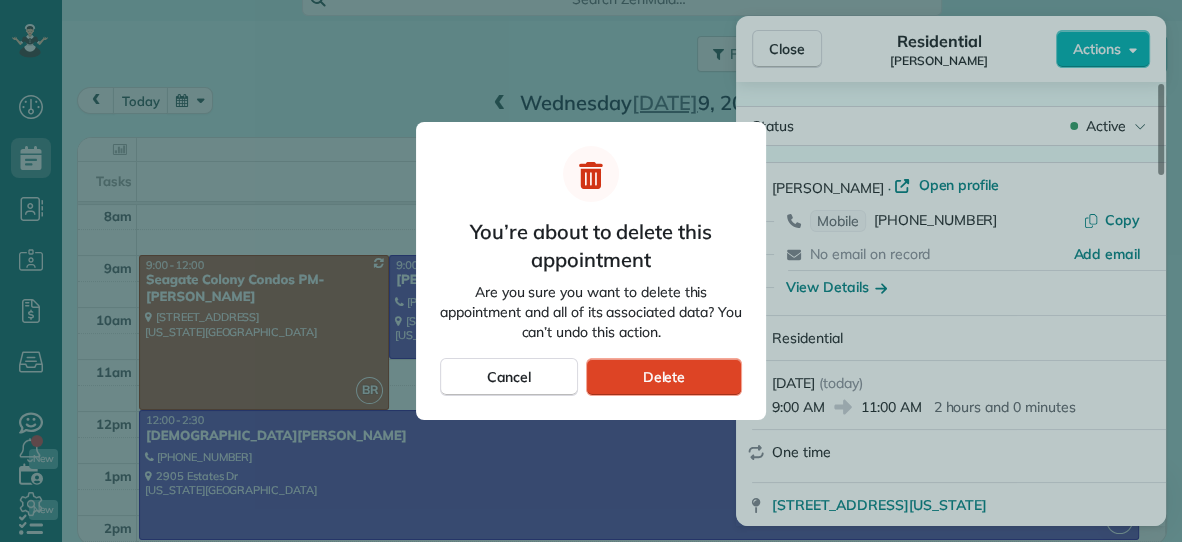 click on "Delete" at bounding box center (664, 377) 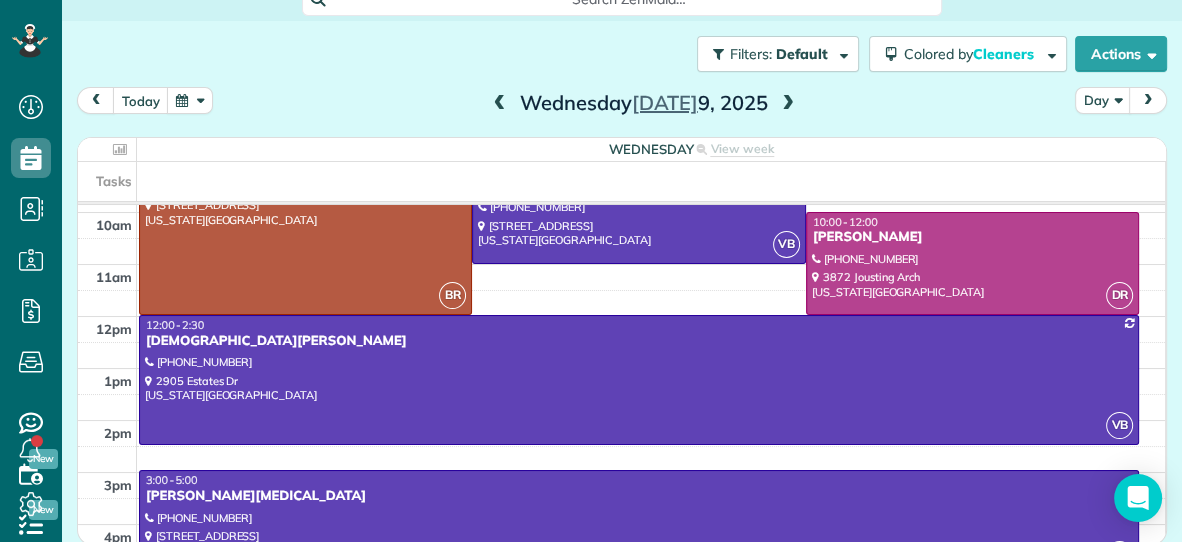 scroll, scrollTop: 152, scrollLeft: 0, axis: vertical 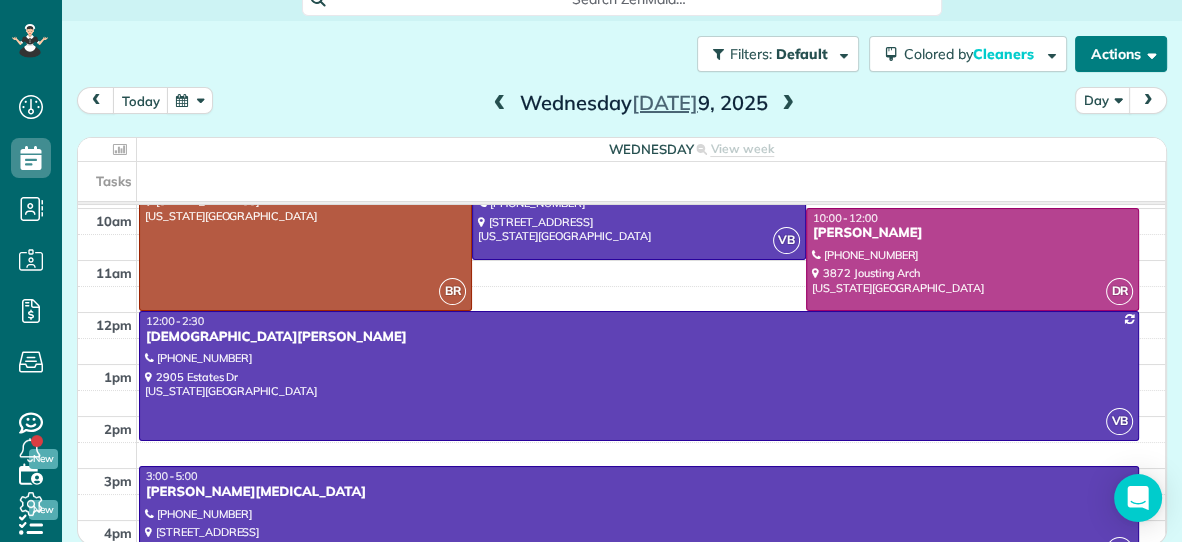 click on "Actions" at bounding box center (1121, 54) 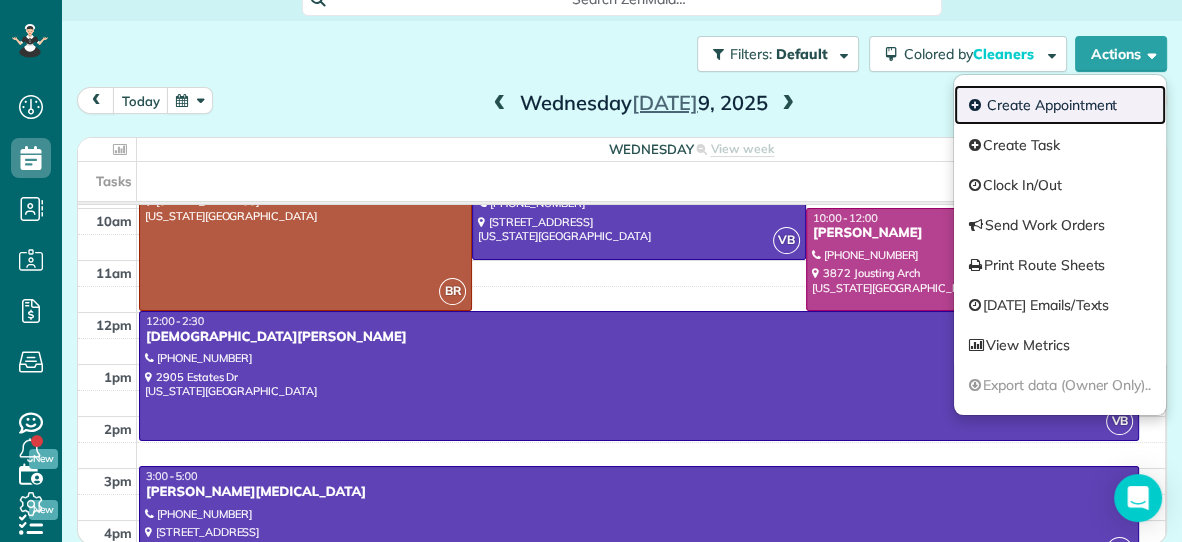 click on "Create Appointment" at bounding box center [1060, 105] 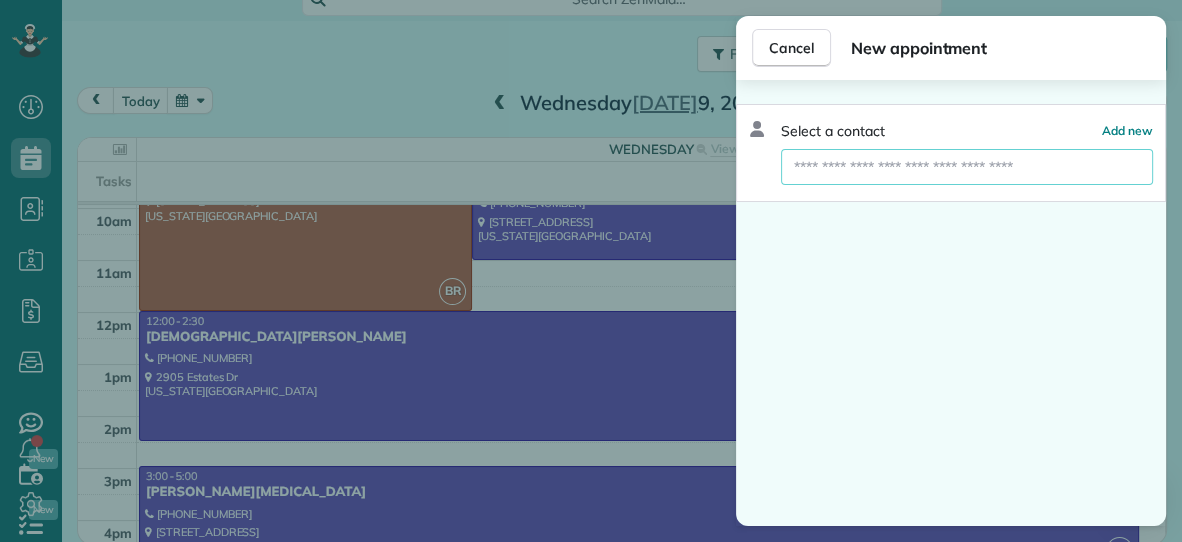 click at bounding box center [967, 167] 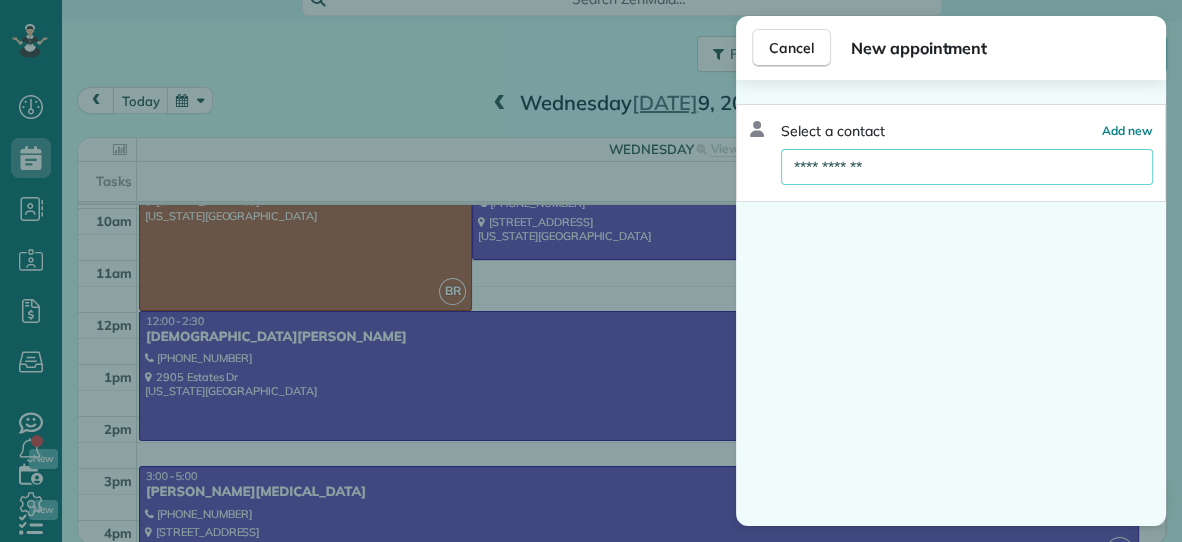 scroll, scrollTop: 0, scrollLeft: 0, axis: both 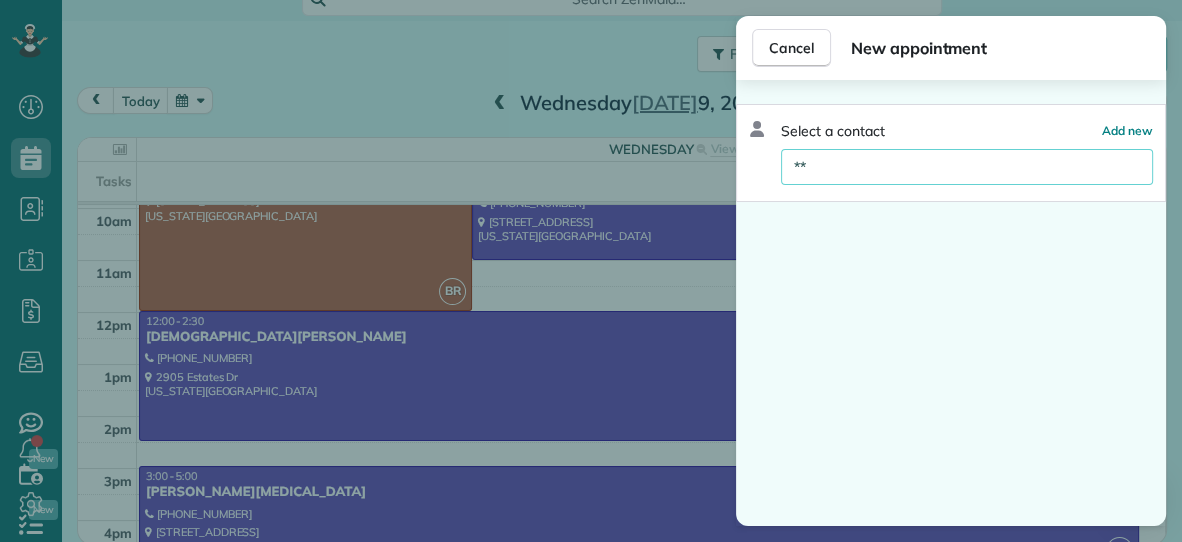 type on "*" 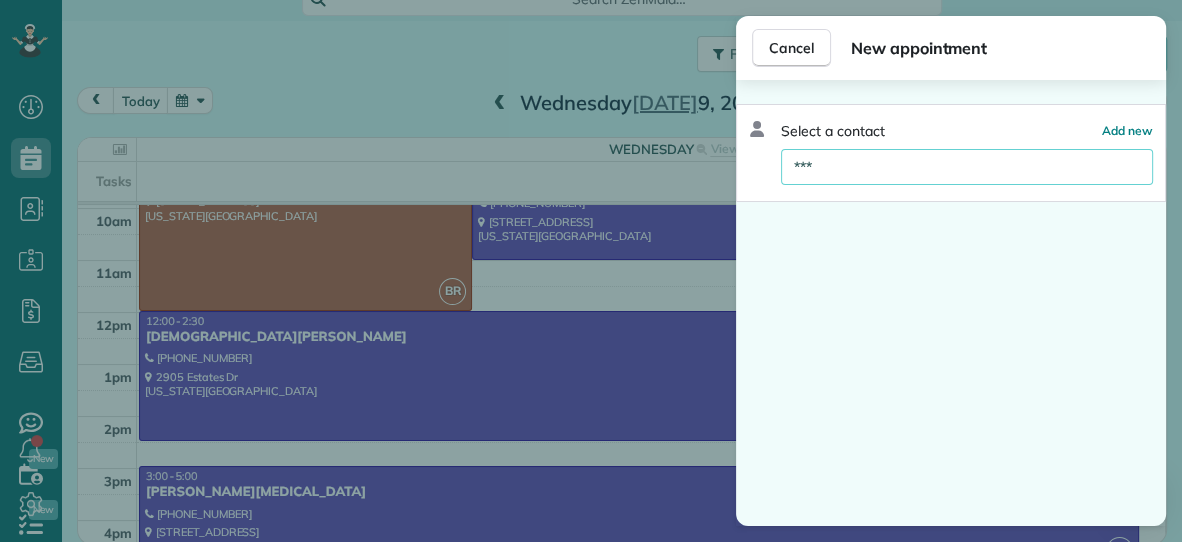 type on "*****" 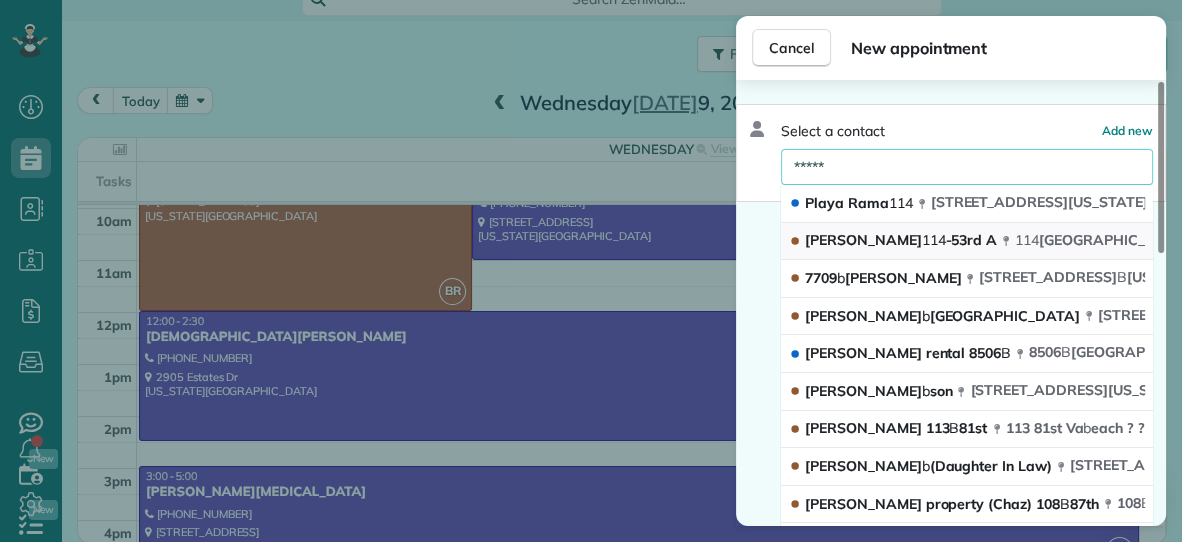 type 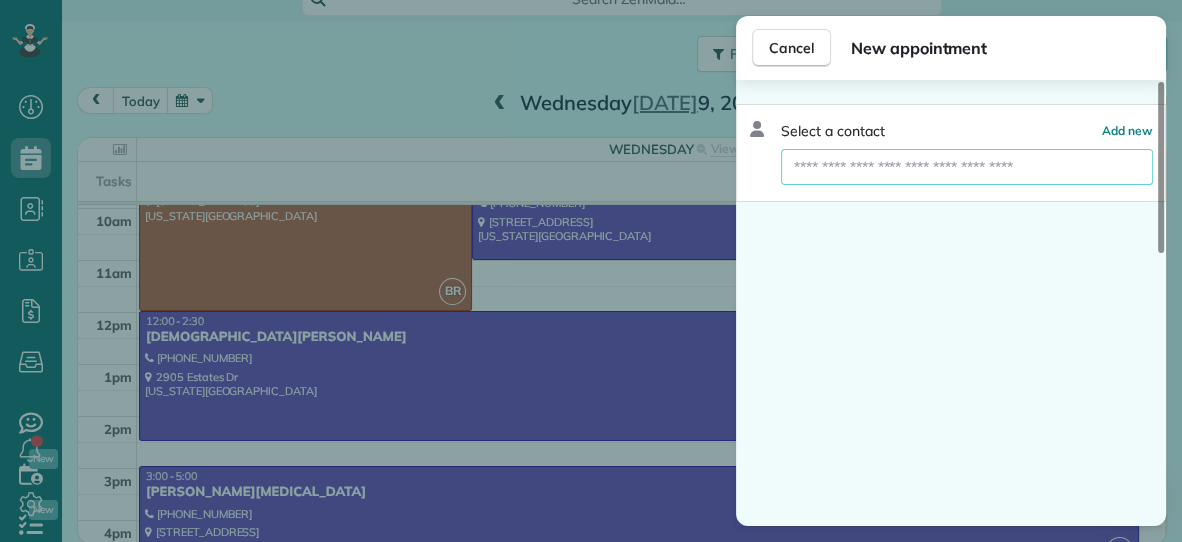 scroll, scrollTop: 0, scrollLeft: 0, axis: both 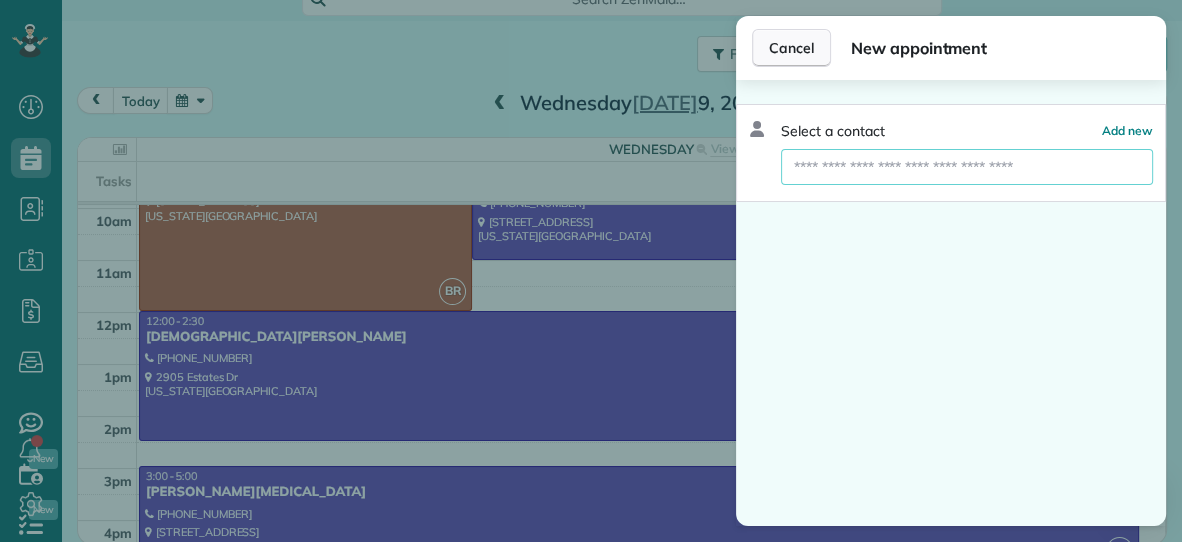 click on "Cancel" at bounding box center [791, 48] 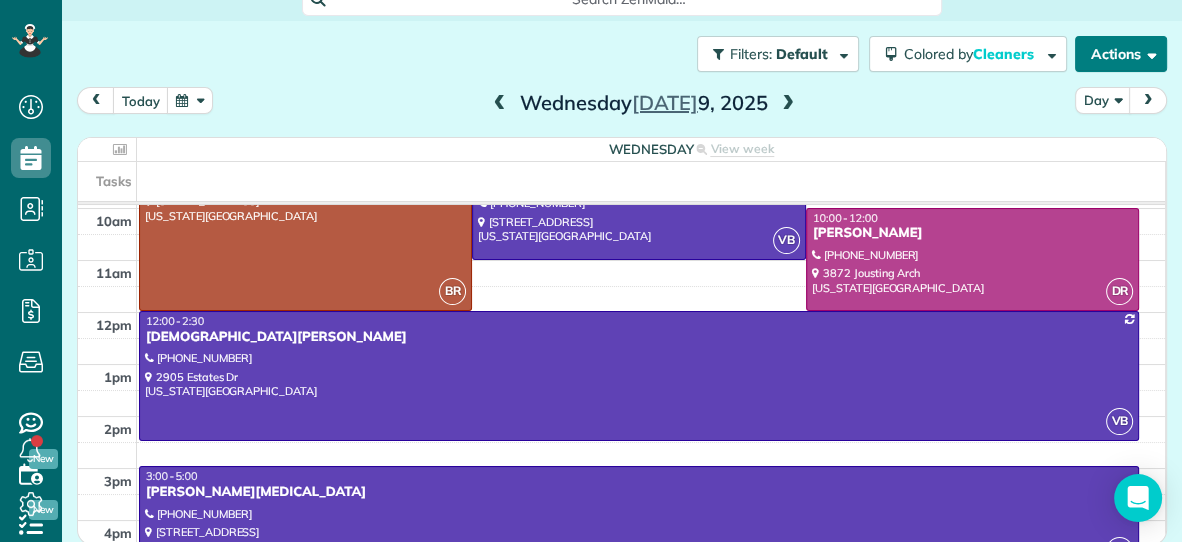 scroll, scrollTop: 0, scrollLeft: 0, axis: both 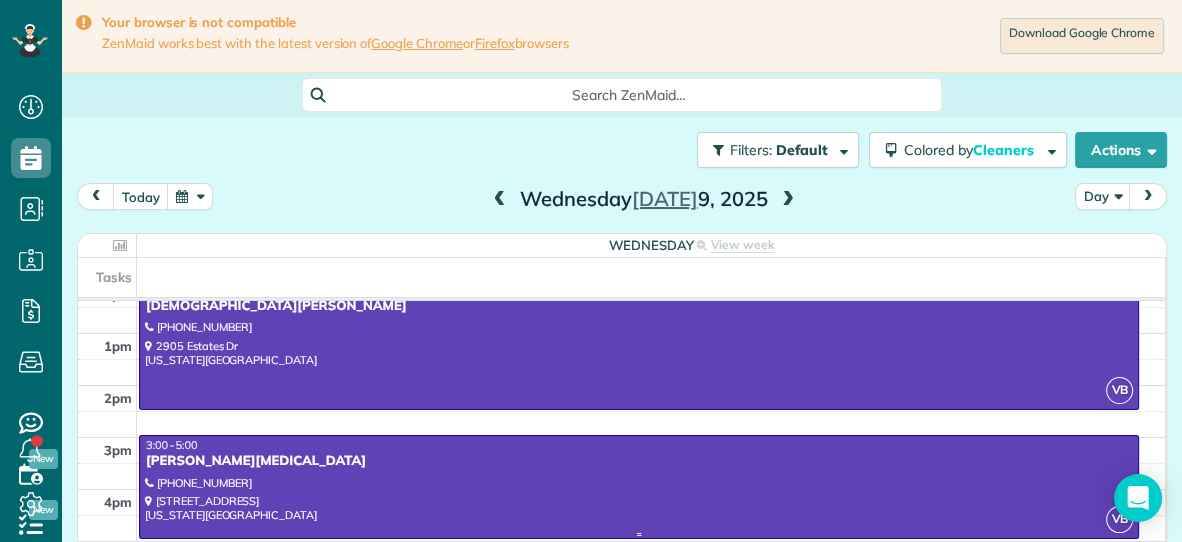 click at bounding box center (639, 486) 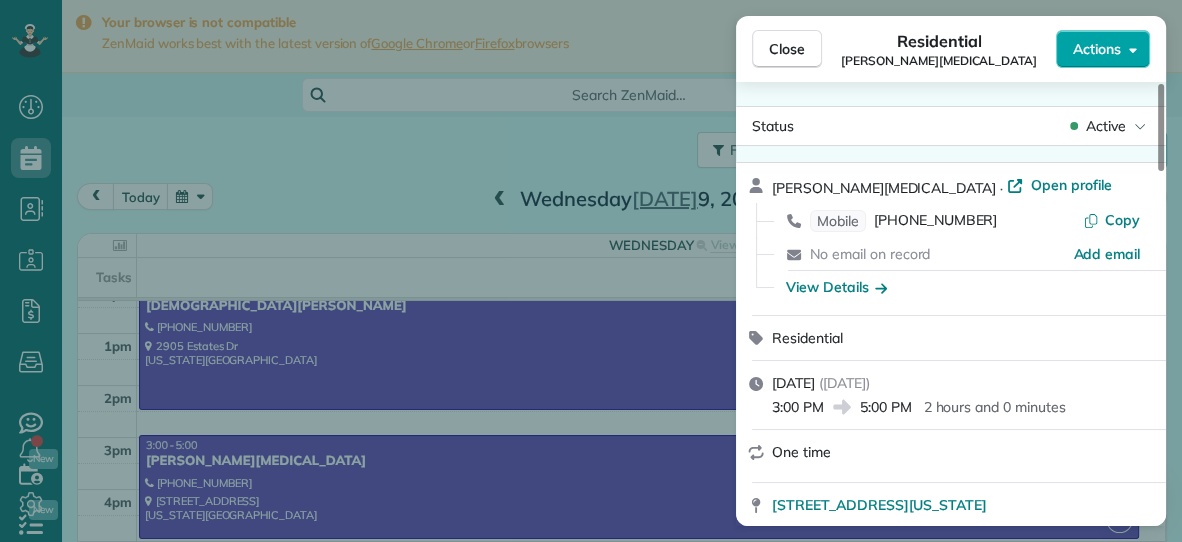 click on "Actions" at bounding box center [1097, 49] 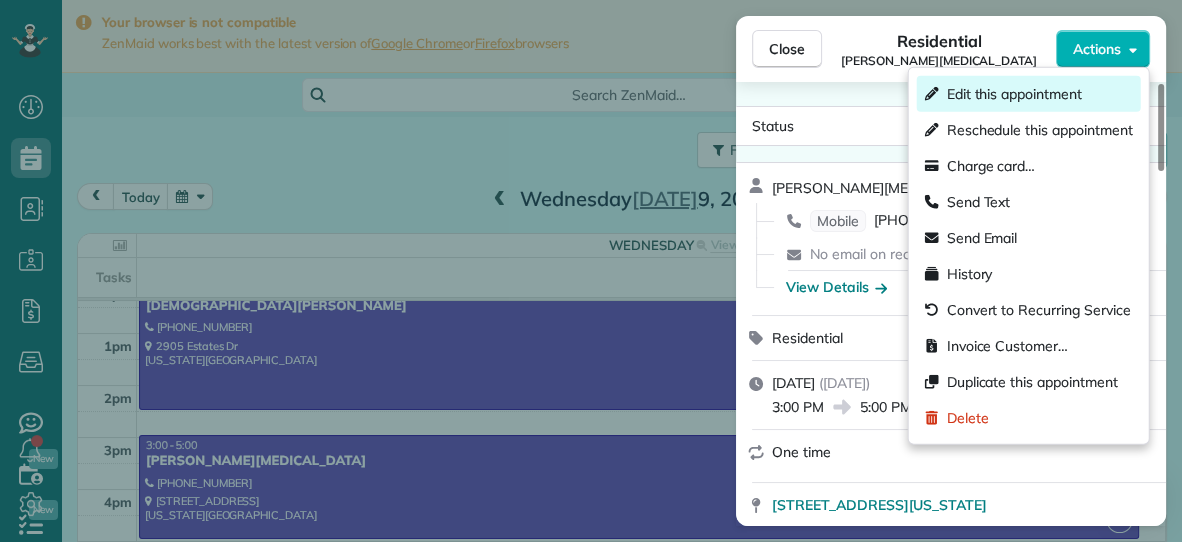 click on "Edit this appointment" at bounding box center [1014, 94] 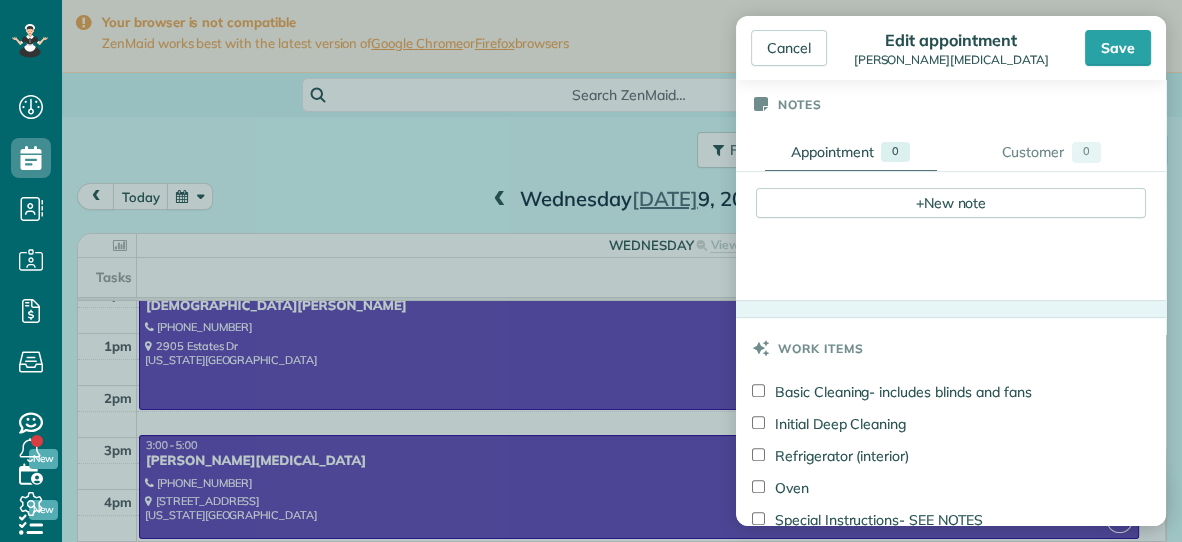 scroll, scrollTop: 648, scrollLeft: 0, axis: vertical 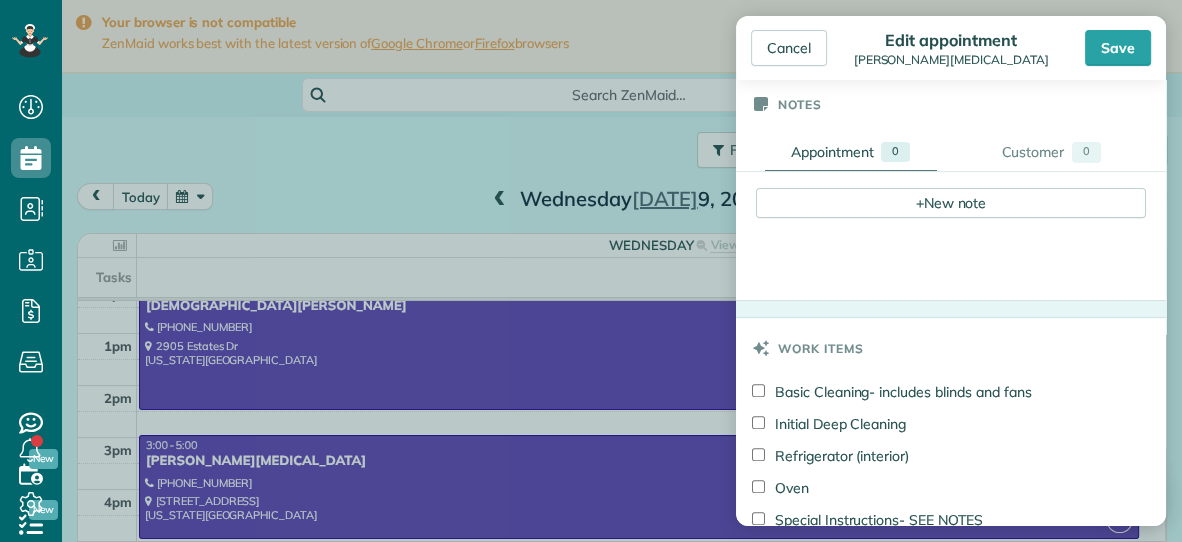 click on "+
New note" at bounding box center [951, 203] 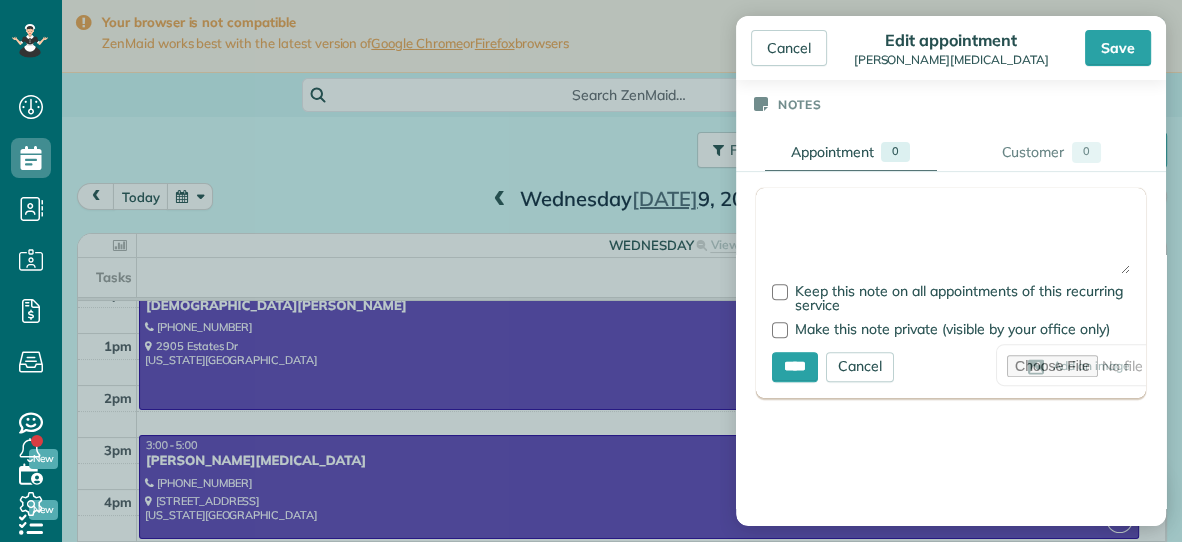 click at bounding box center [951, 239] 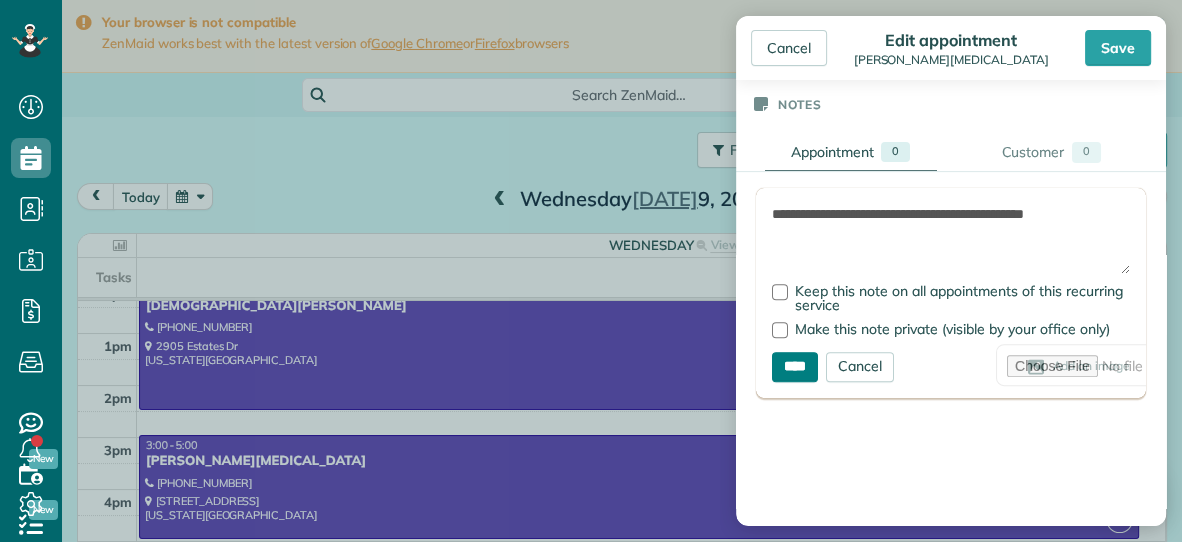 type on "**********" 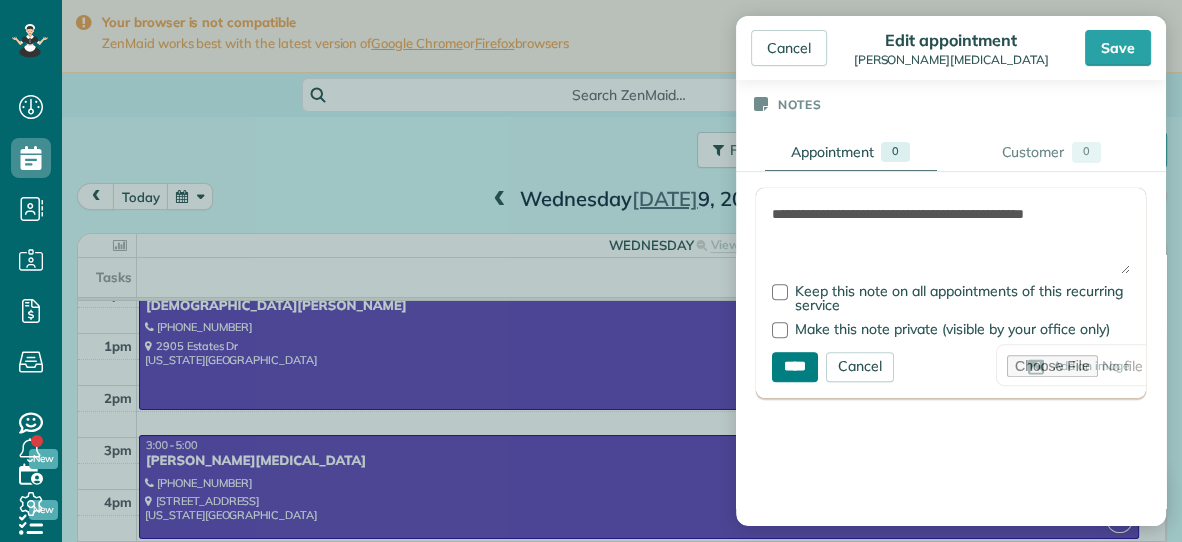 click on "****" at bounding box center (795, 367) 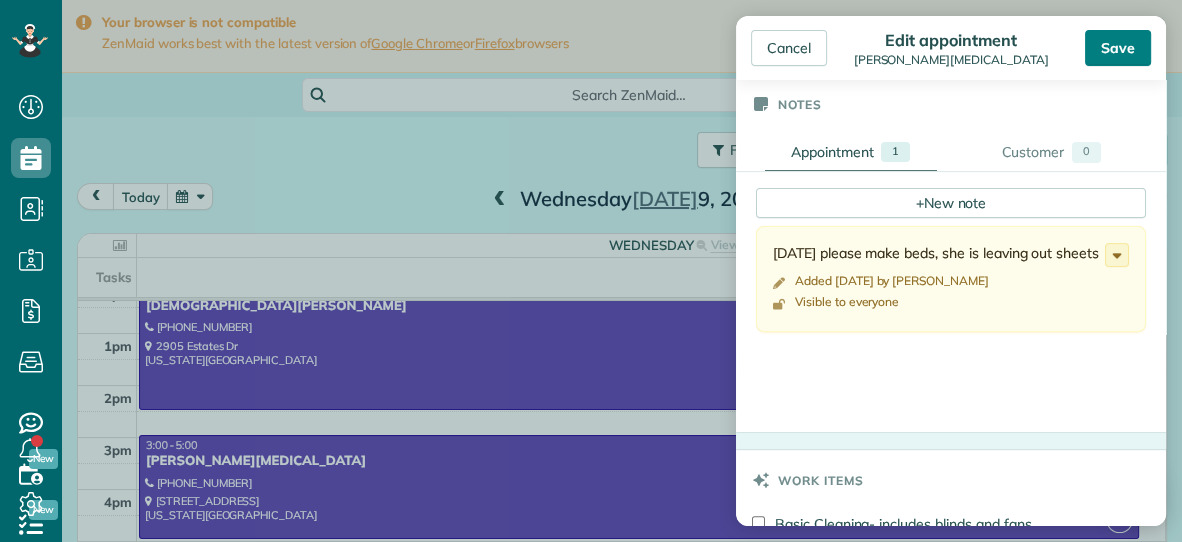 click on "Save" at bounding box center [1118, 48] 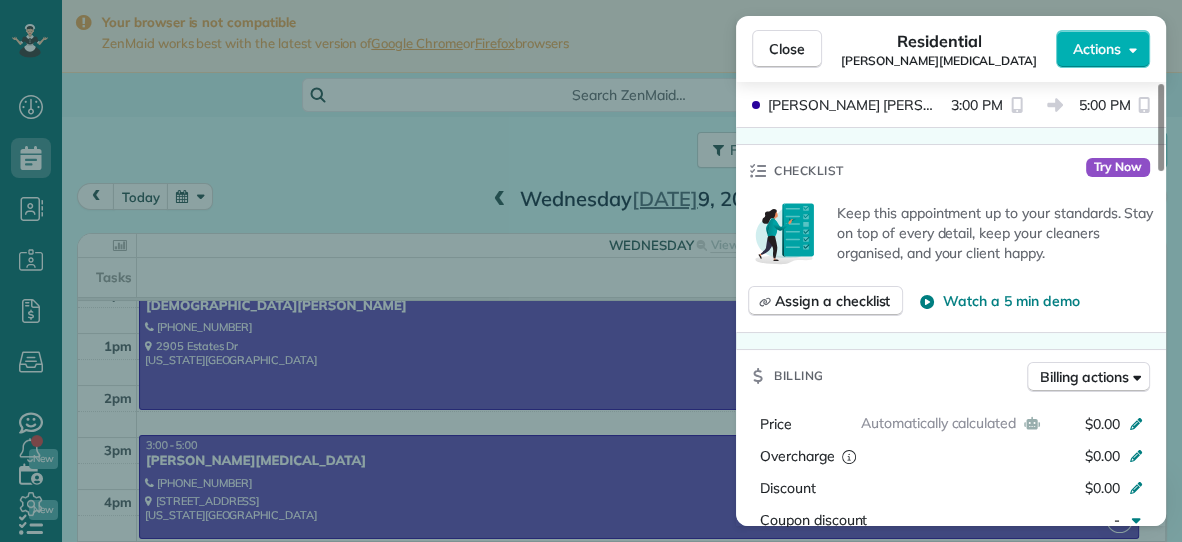 scroll, scrollTop: 590, scrollLeft: 0, axis: vertical 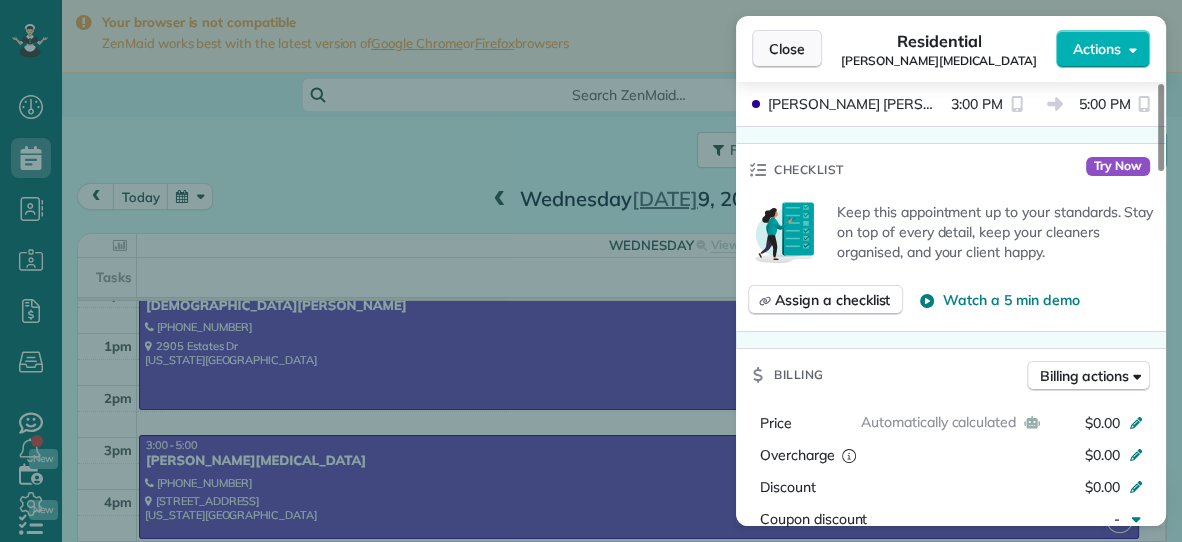 click on "Close" at bounding box center (787, 49) 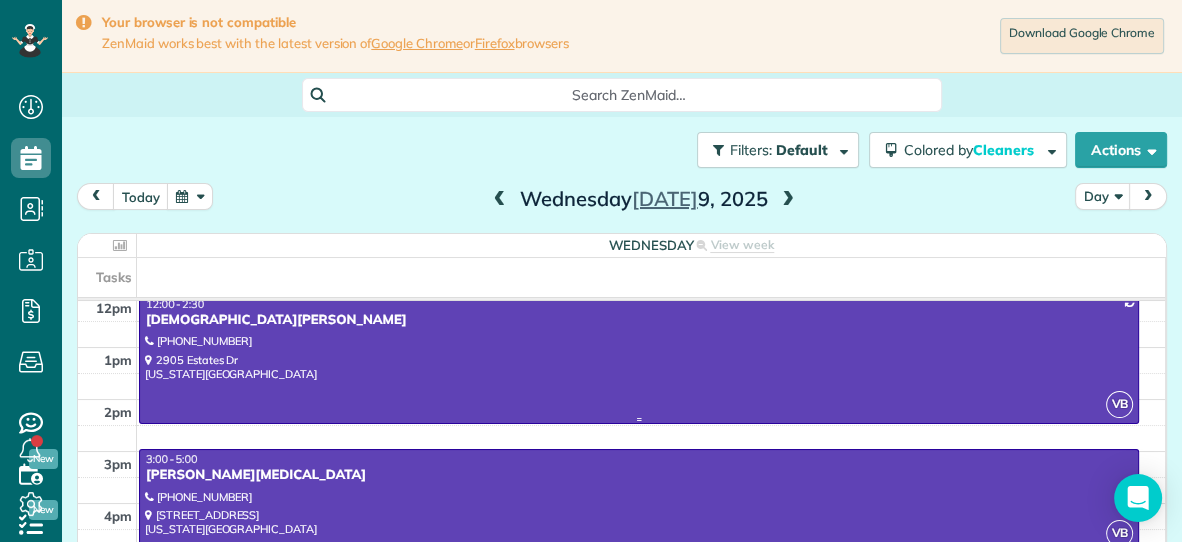 scroll, scrollTop: 279, scrollLeft: 0, axis: vertical 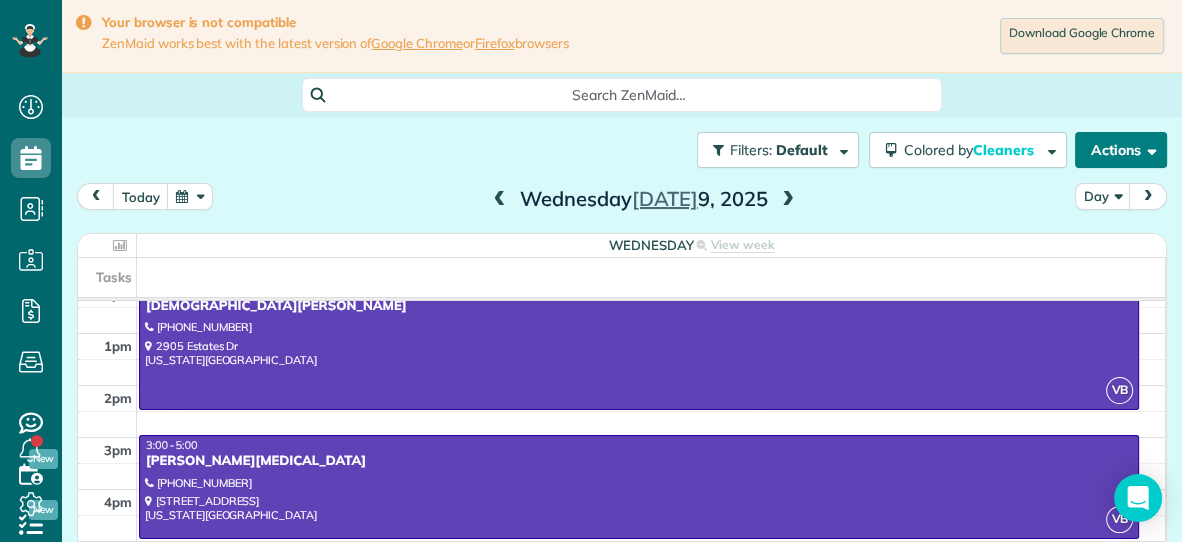 click on "Actions" at bounding box center (1121, 150) 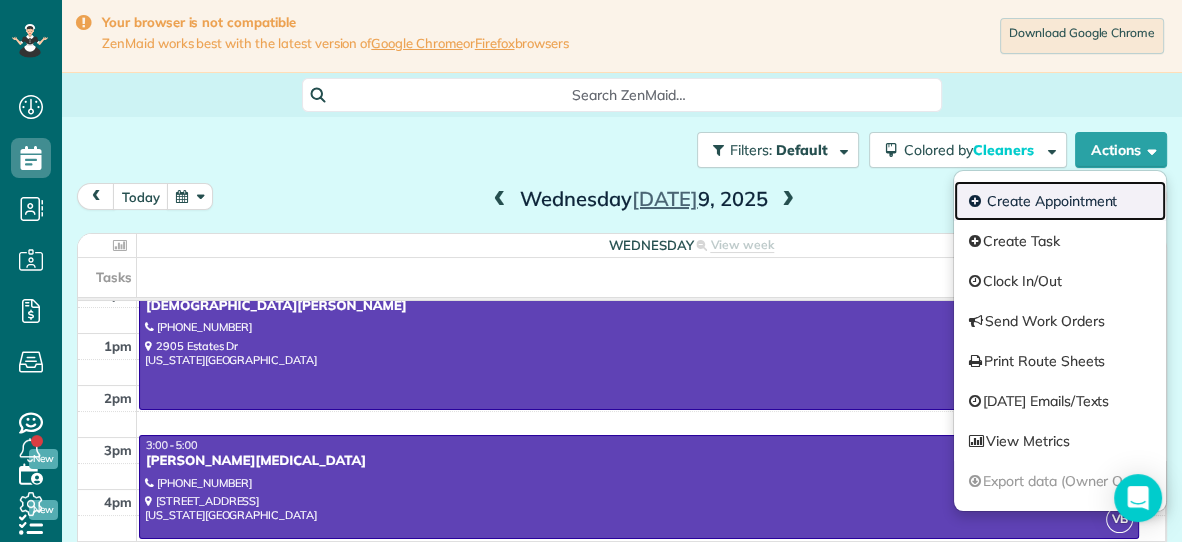 click on "Create Appointment" at bounding box center [1060, 201] 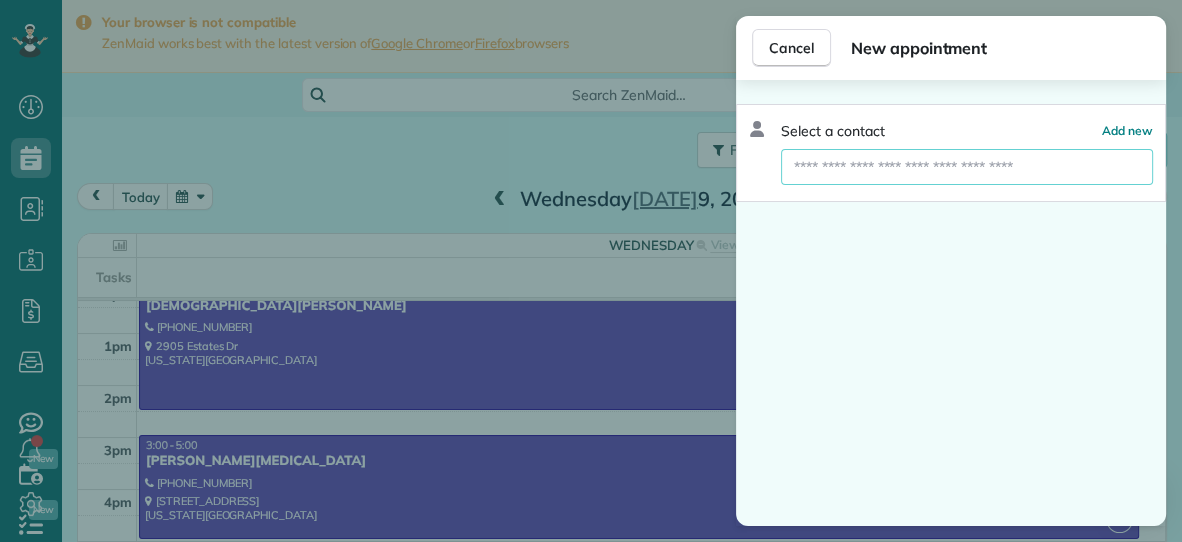 click at bounding box center (967, 167) 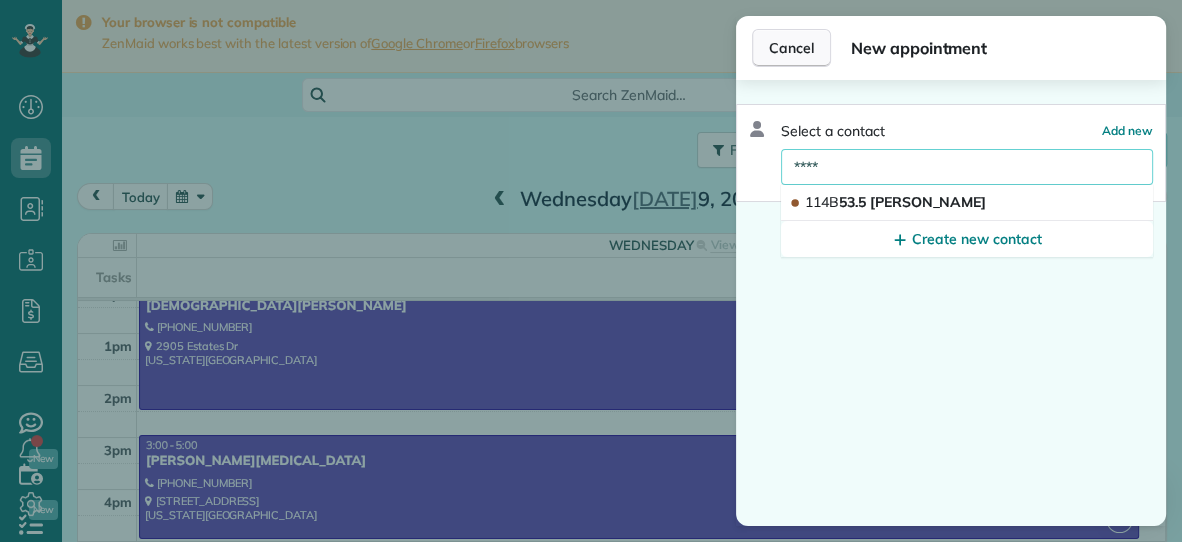 type on "****" 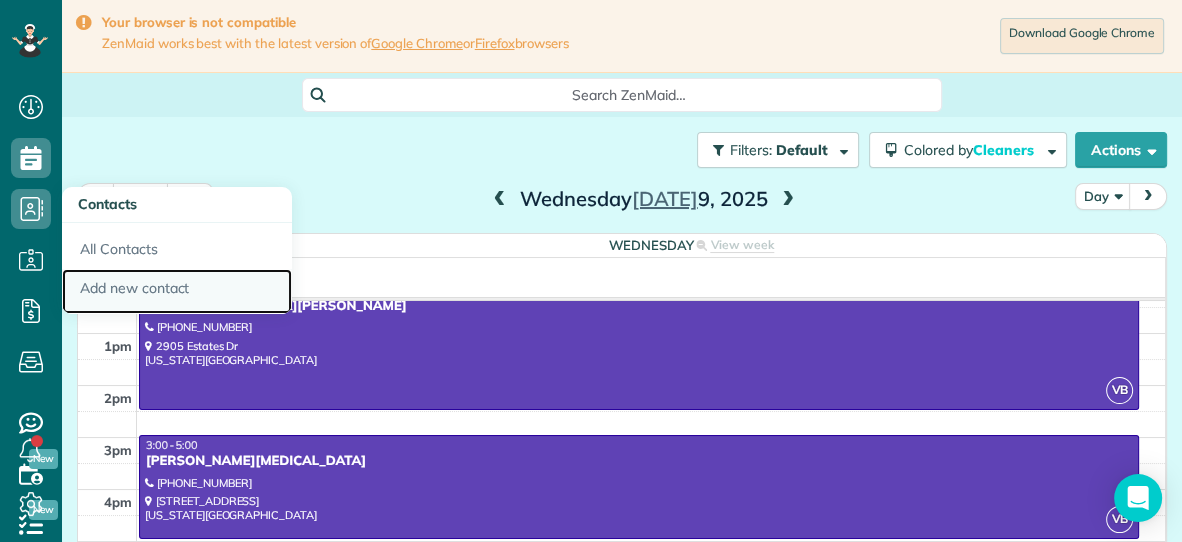 click on "Add new contact" at bounding box center (177, 292) 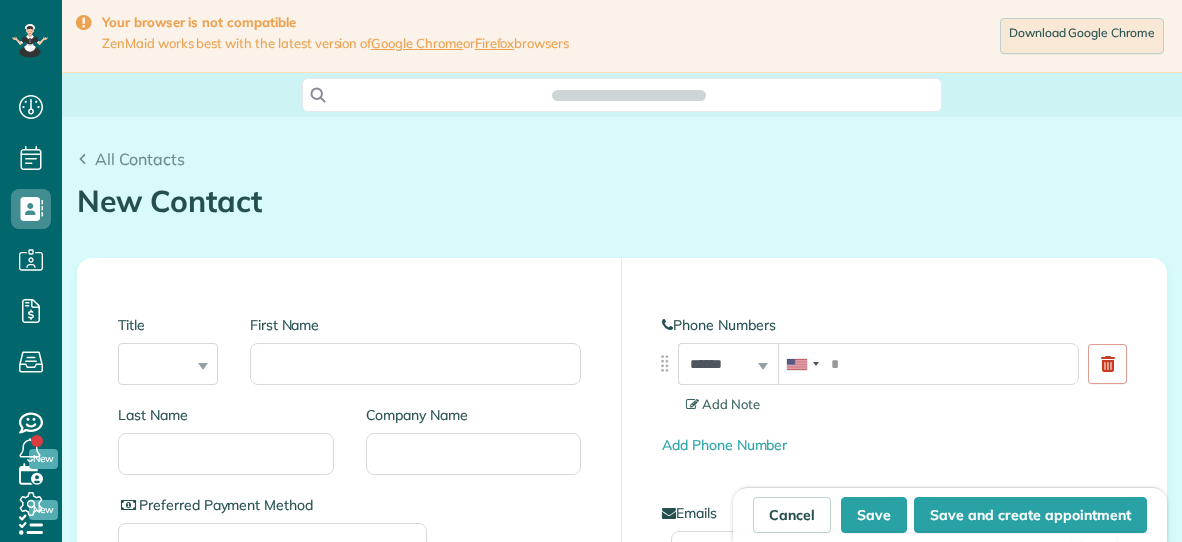 scroll, scrollTop: 0, scrollLeft: 0, axis: both 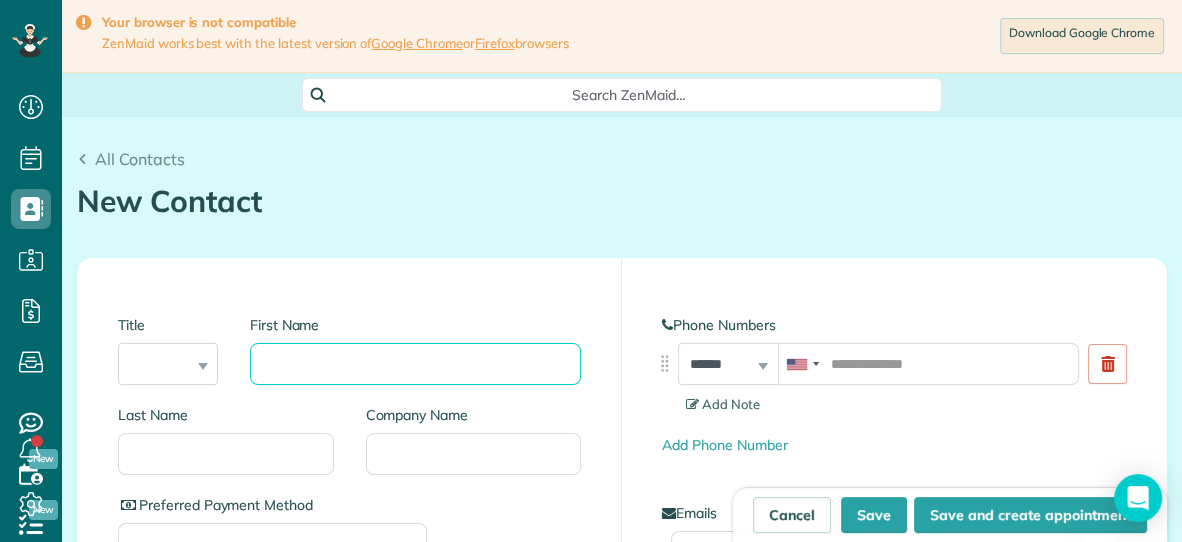 click on "First Name" at bounding box center [415, 364] 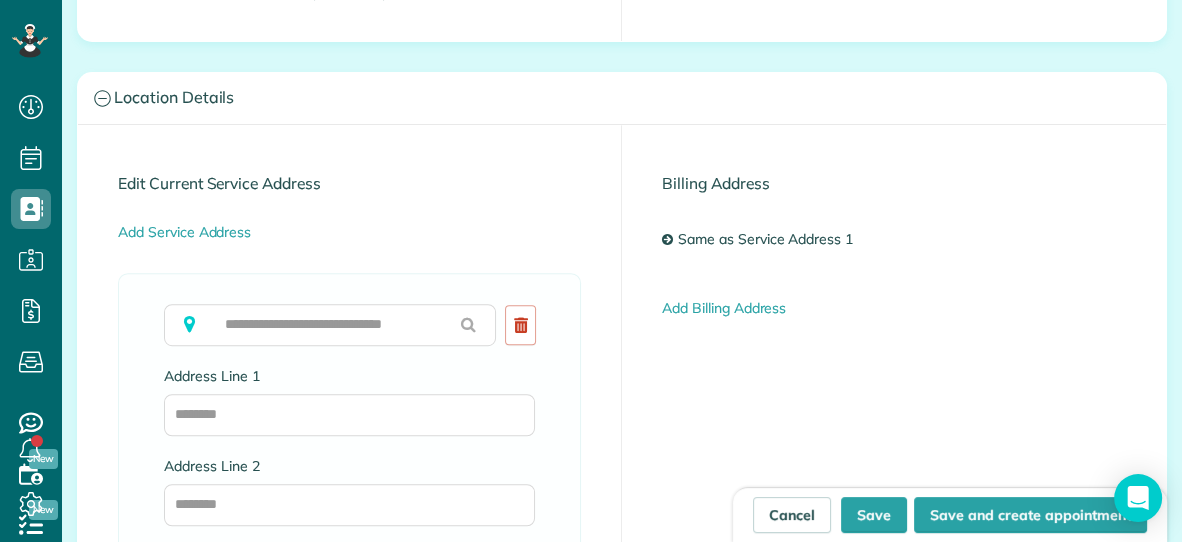 scroll, scrollTop: 1000, scrollLeft: 0, axis: vertical 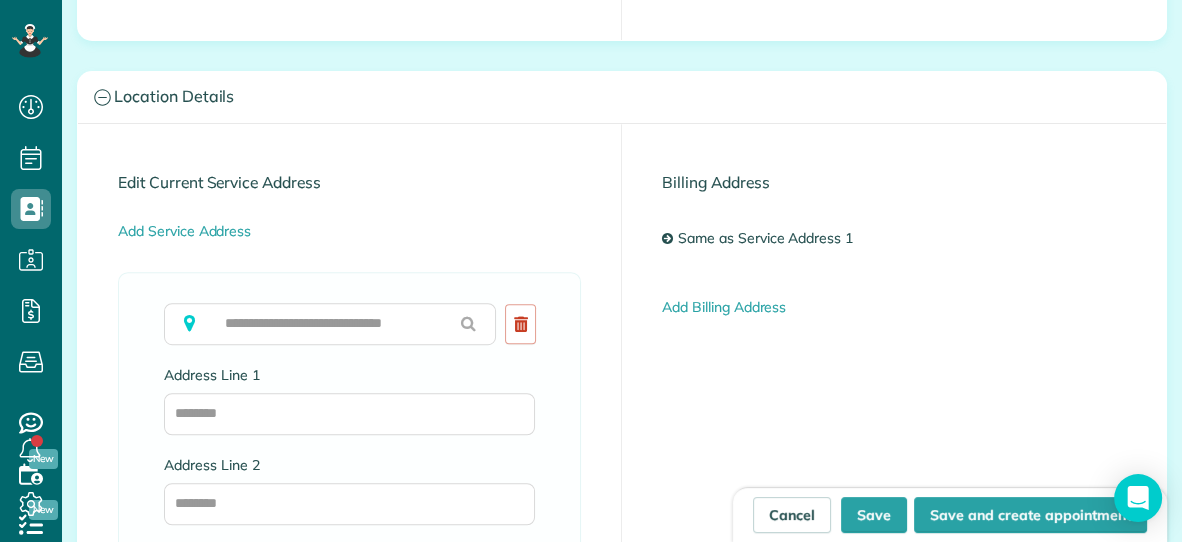 type on "**********" 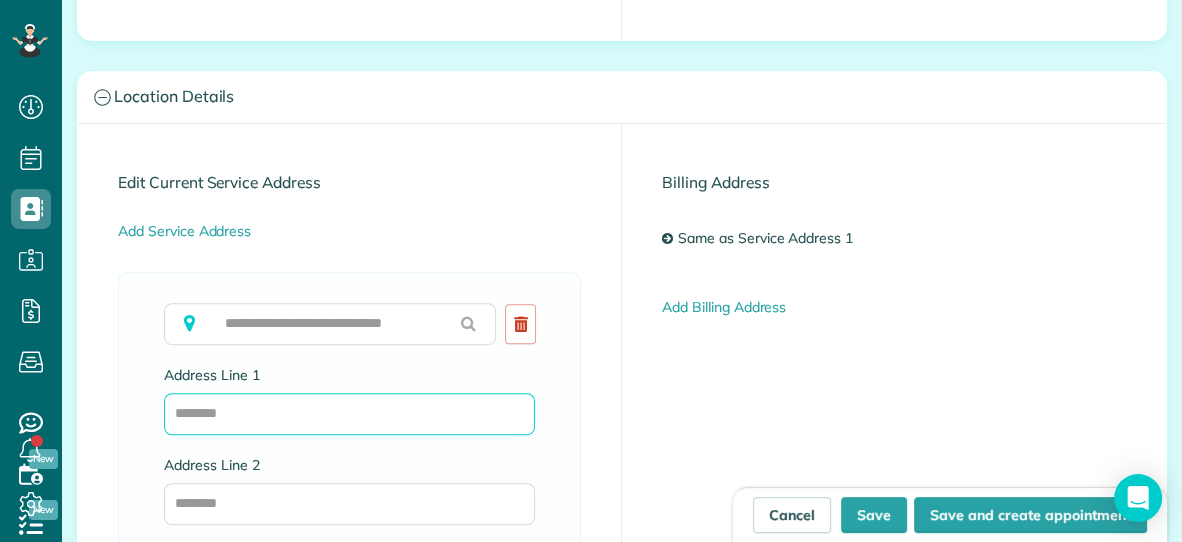 click on "Address Line 1" at bounding box center [349, 414] 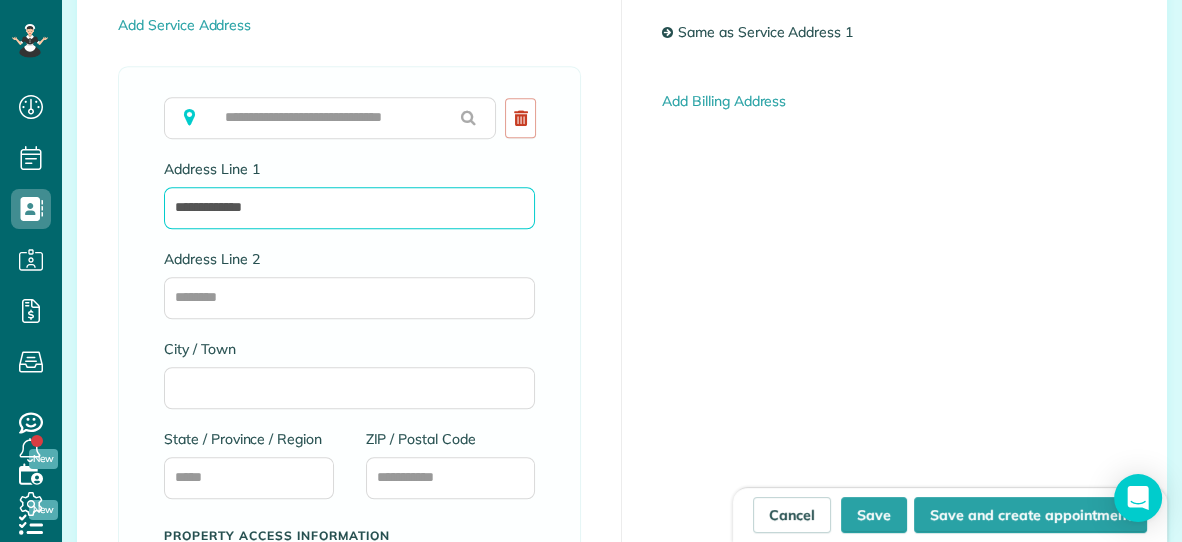 scroll, scrollTop: 1220, scrollLeft: 0, axis: vertical 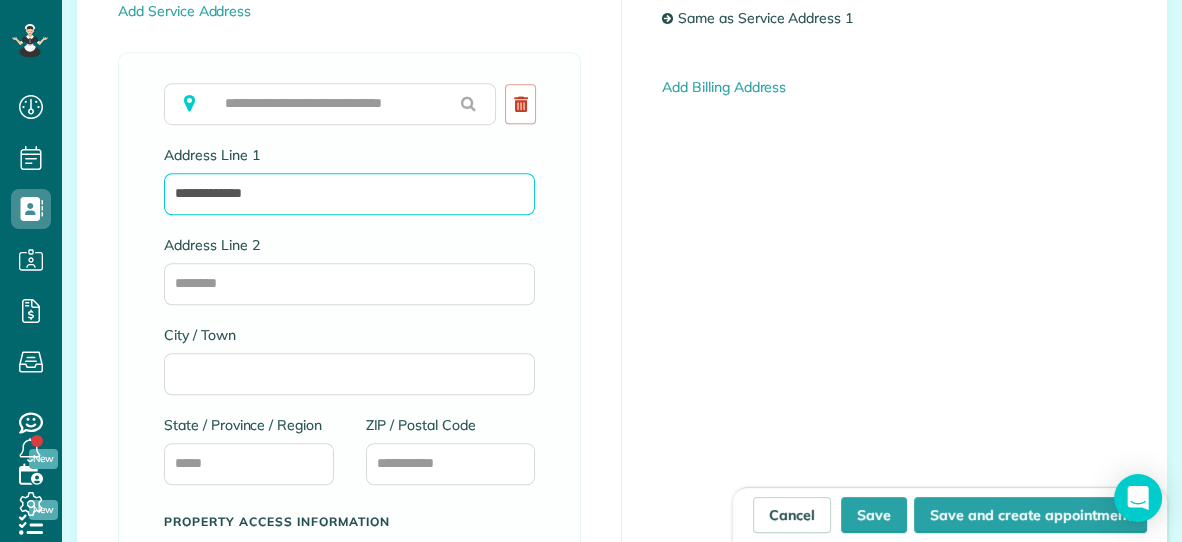 type on "**********" 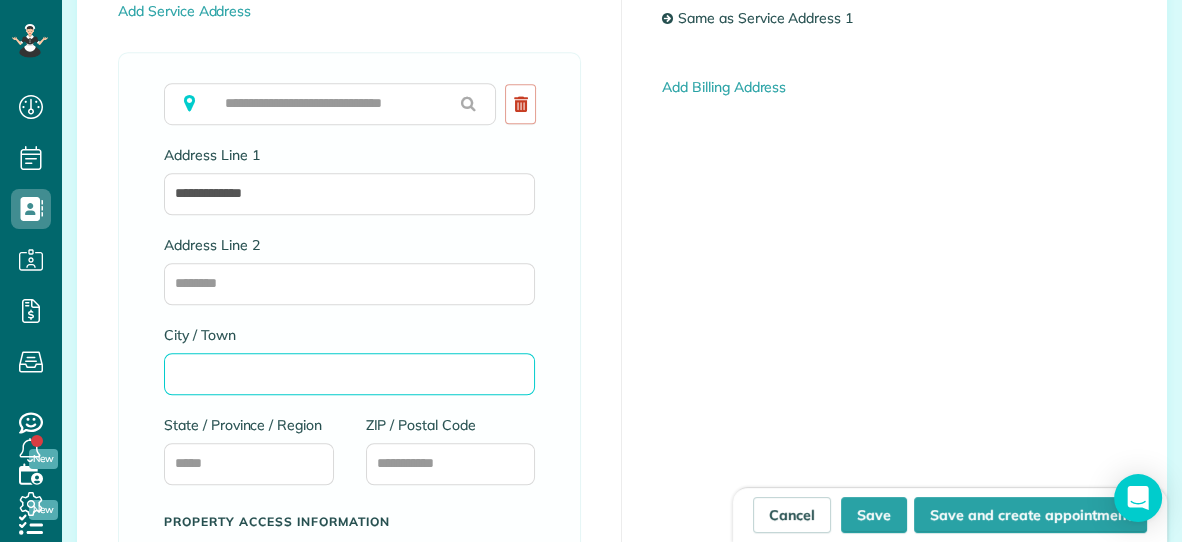 click on "City / Town" at bounding box center (349, 374) 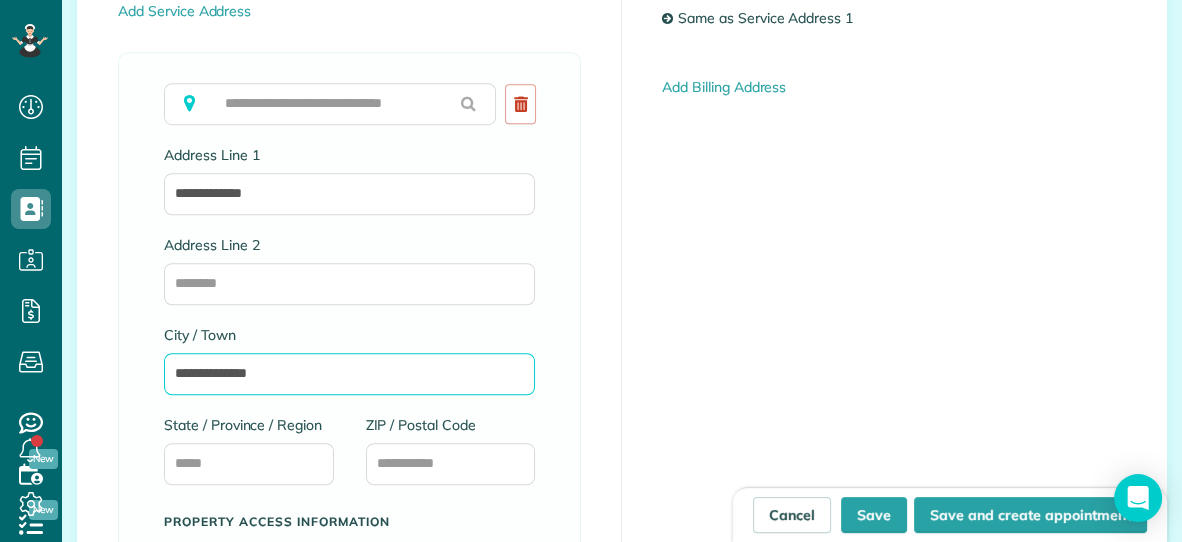 type on "**********" 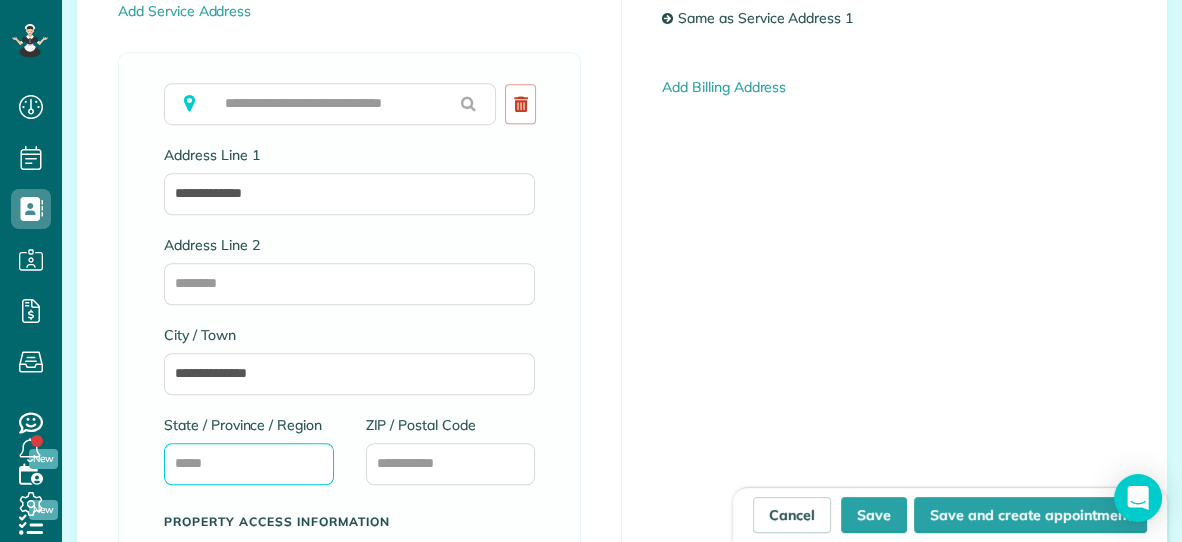 click on "State / Province / Region" at bounding box center (249, 464) 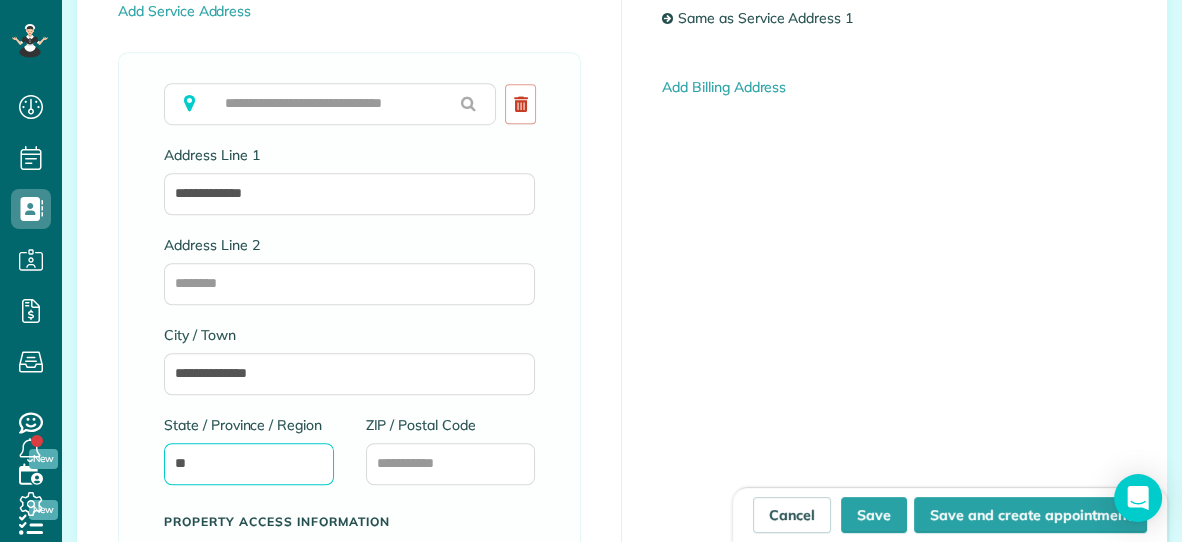 type on "**" 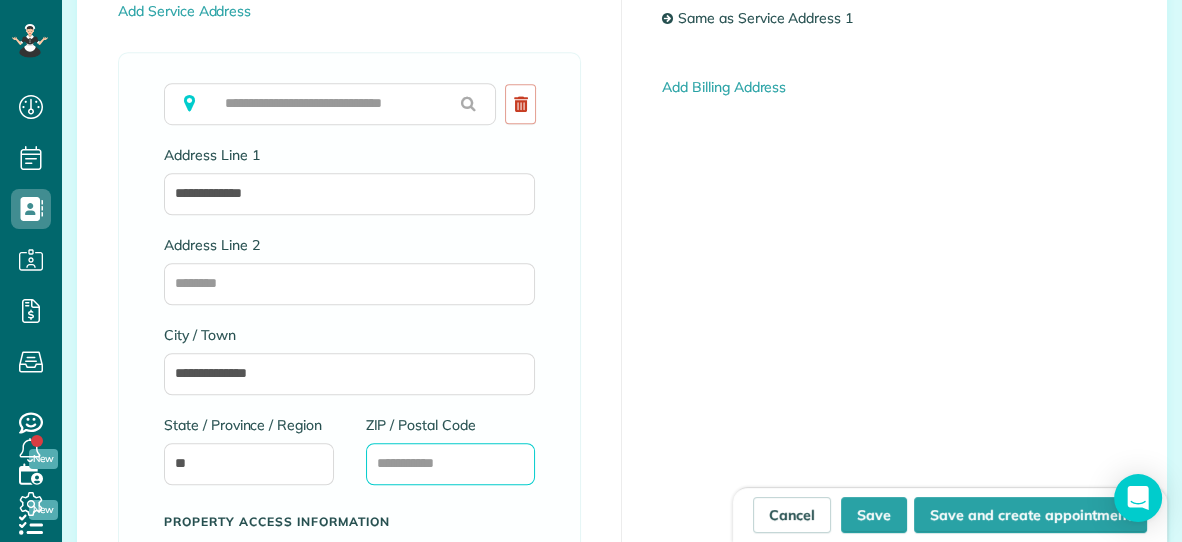 click on "ZIP / Postal Code" at bounding box center [451, 464] 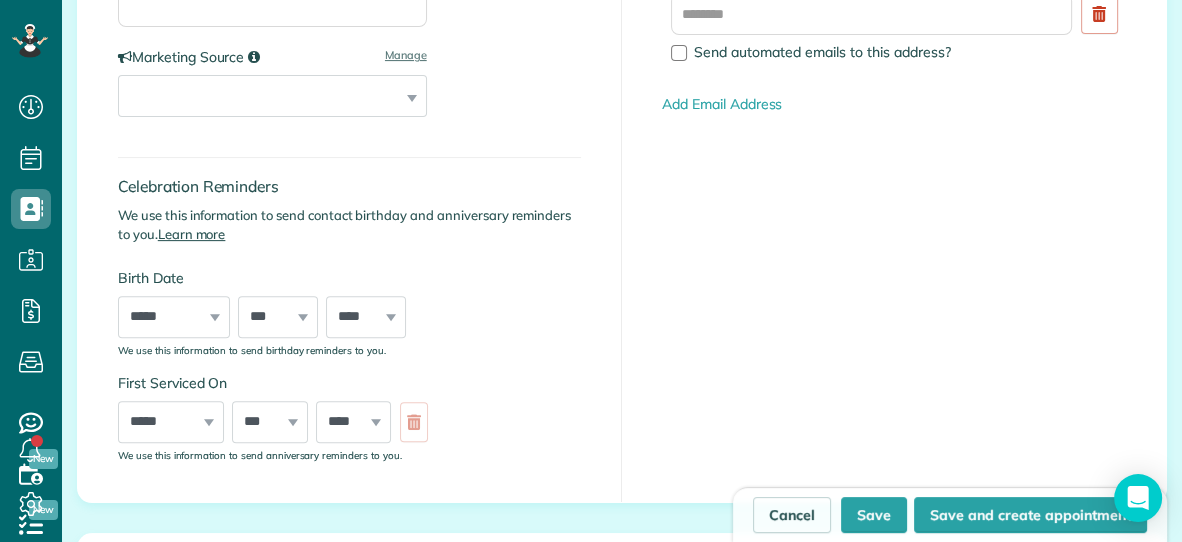 scroll, scrollTop: 583, scrollLeft: 0, axis: vertical 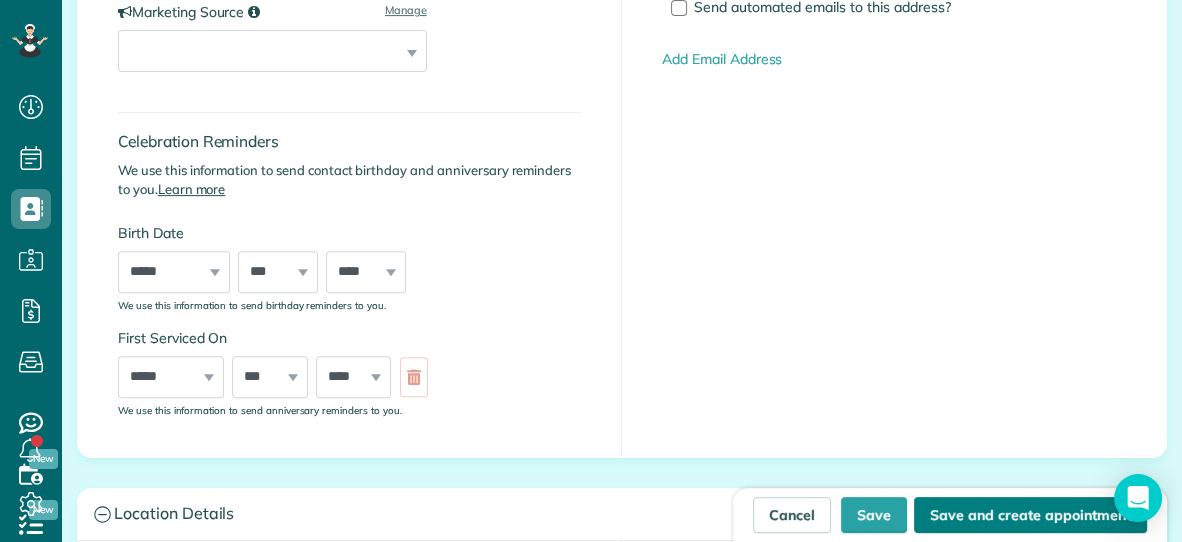 type on "*****" 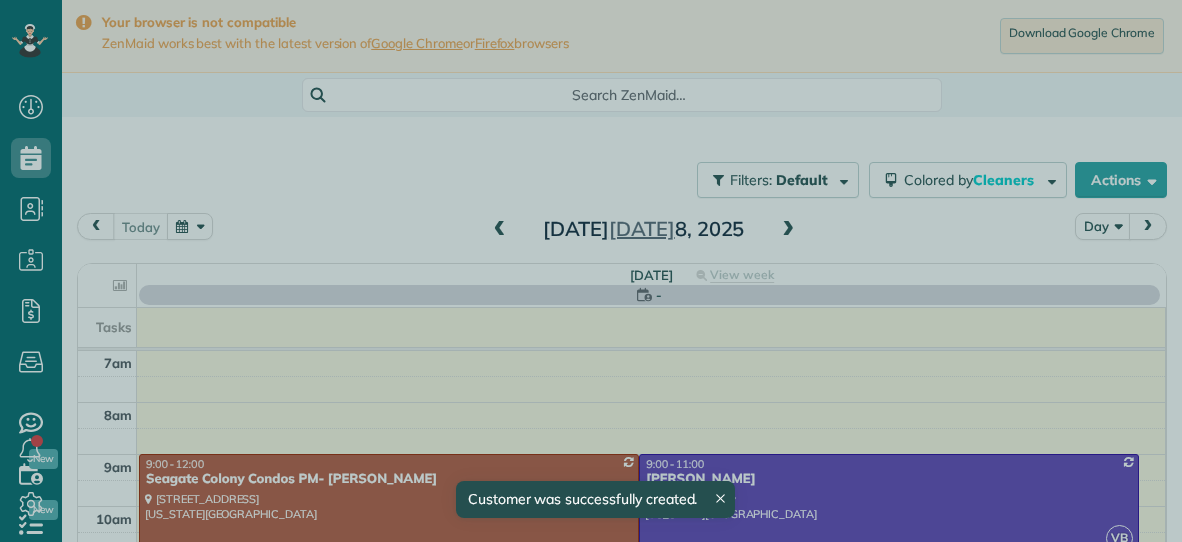 scroll, scrollTop: 0, scrollLeft: 0, axis: both 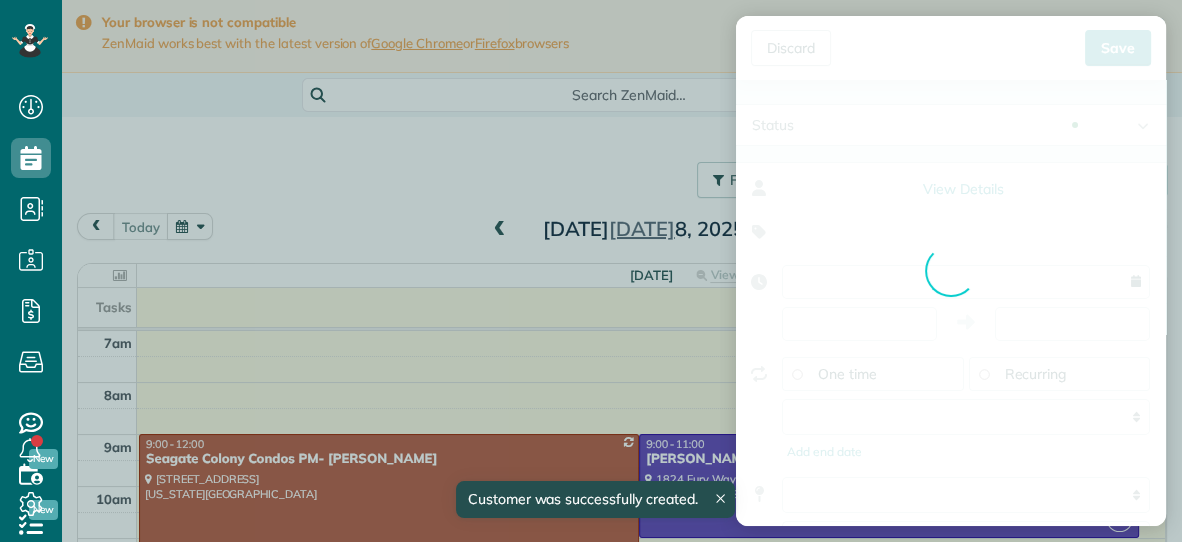 type on "**********" 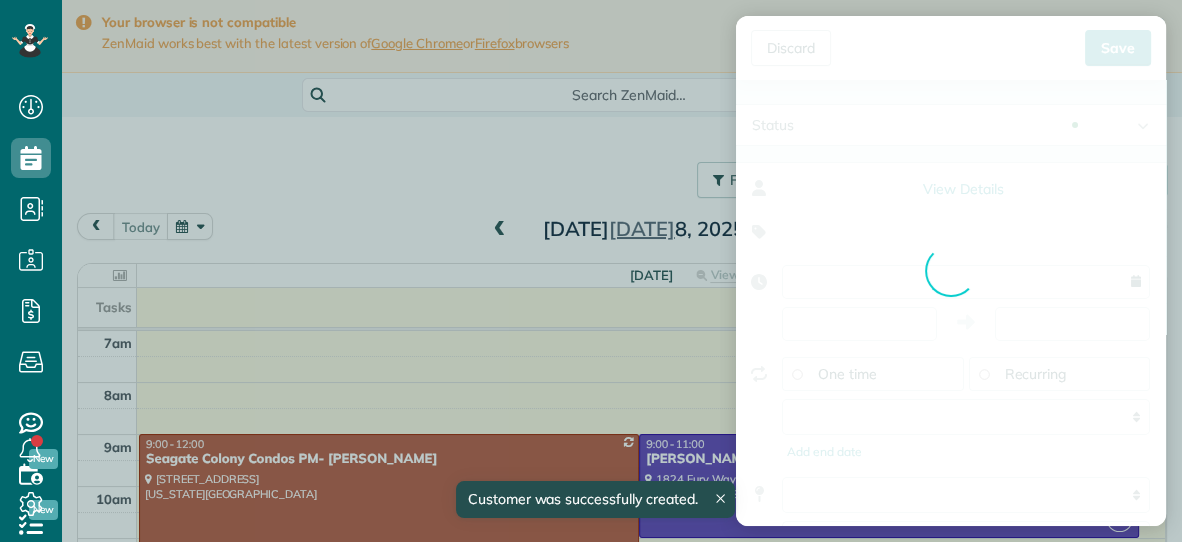 type on "*****" 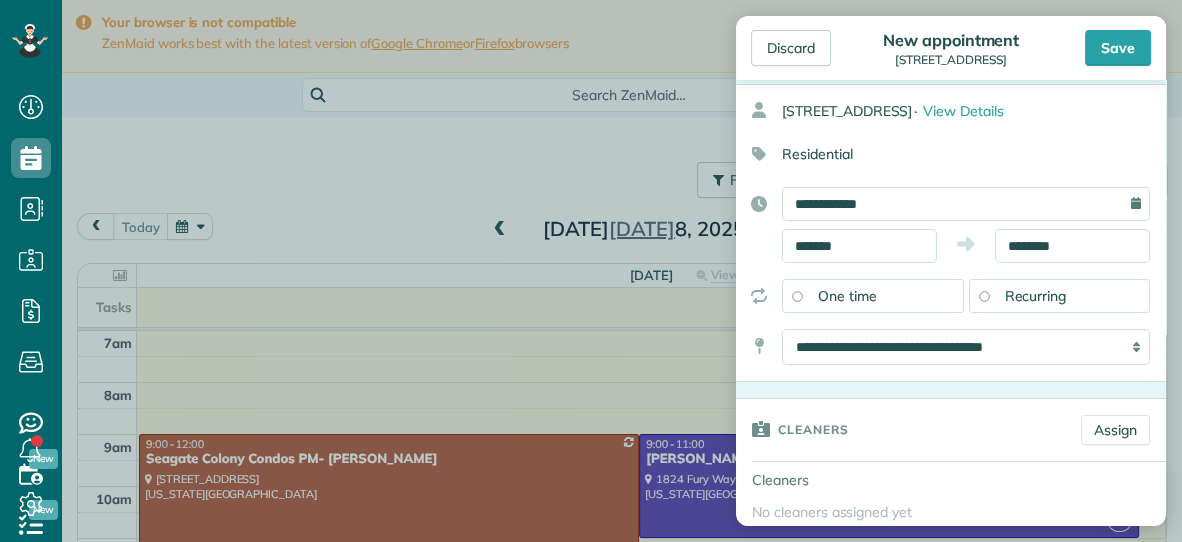 scroll, scrollTop: 83, scrollLeft: 0, axis: vertical 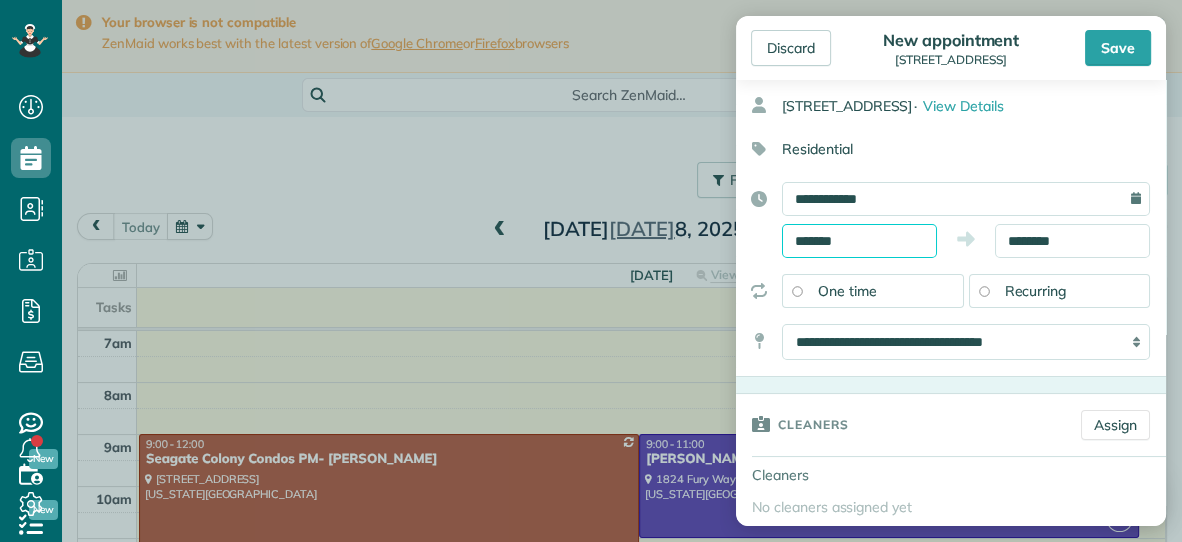 click on "Dashboard
Scheduling
Calendar View
List View
Dispatch View - Weekly scheduling (Beta)" at bounding box center (591, 271) 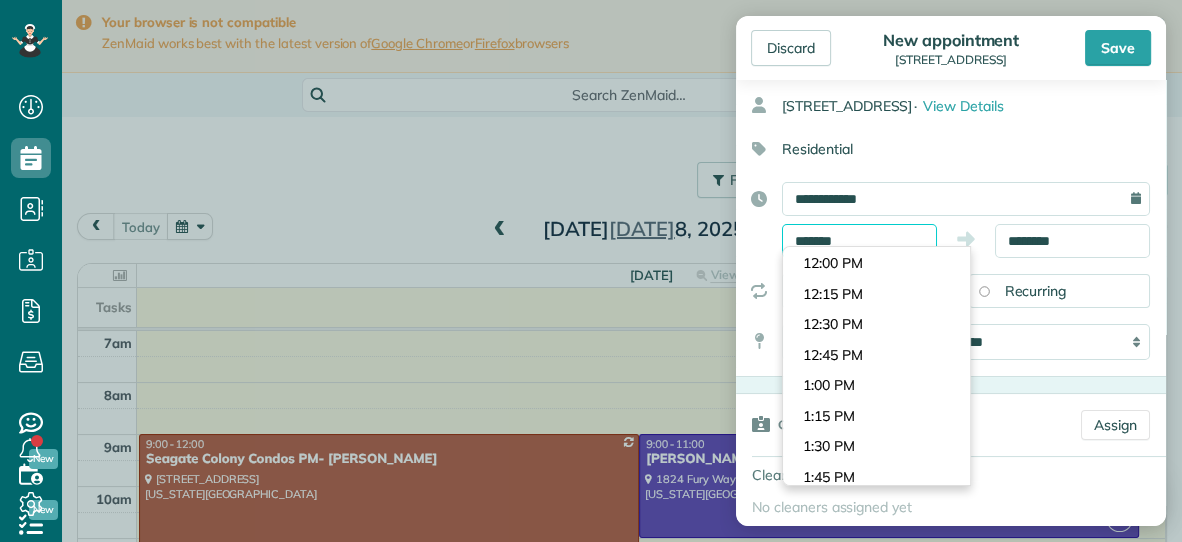 scroll, scrollTop: 1437, scrollLeft: 0, axis: vertical 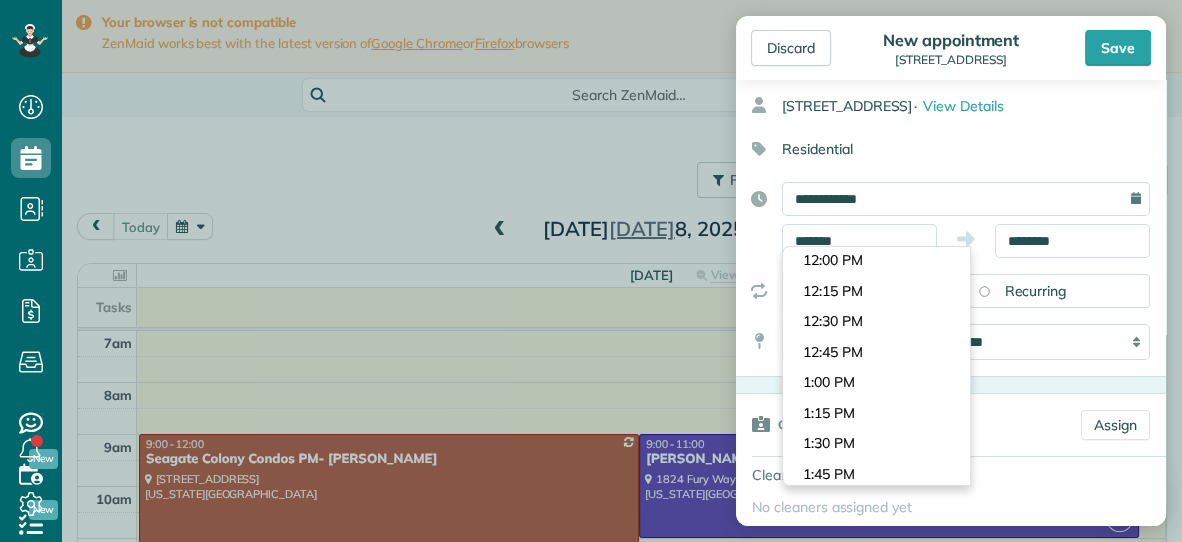 click on "Dashboard
Scheduling
Calendar View
List View
Dispatch View - Weekly scheduling (Beta)" at bounding box center [591, 271] 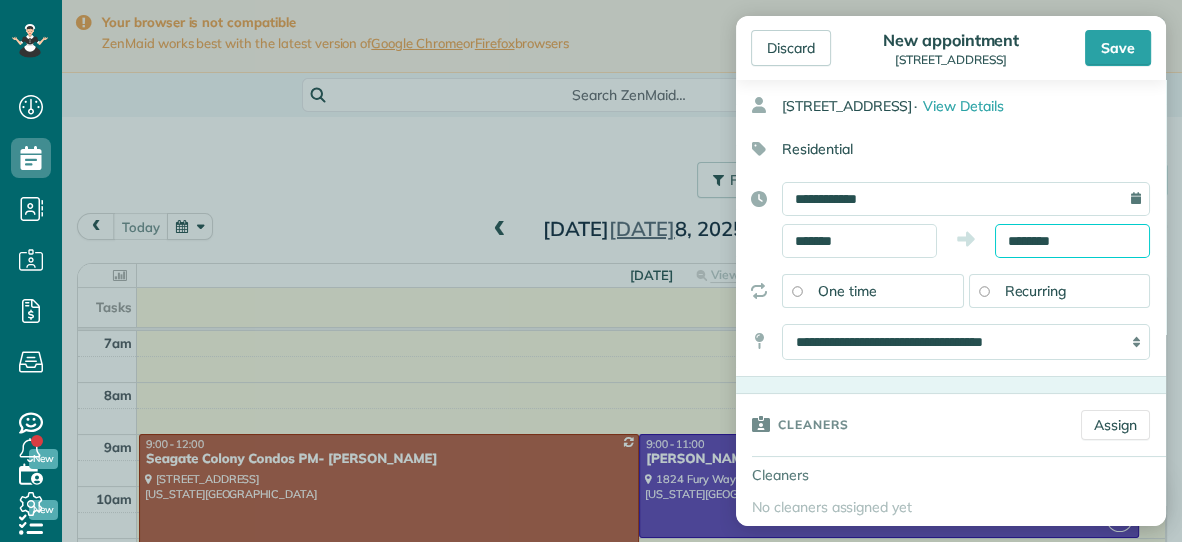 click on "********" at bounding box center (1072, 241) 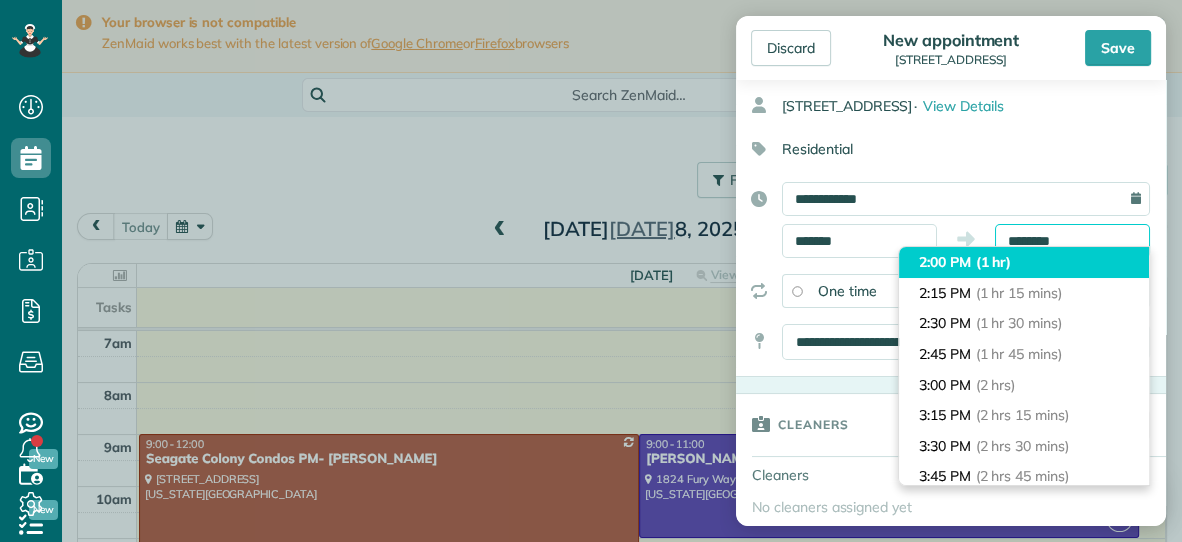 scroll, scrollTop: 133, scrollLeft: 0, axis: vertical 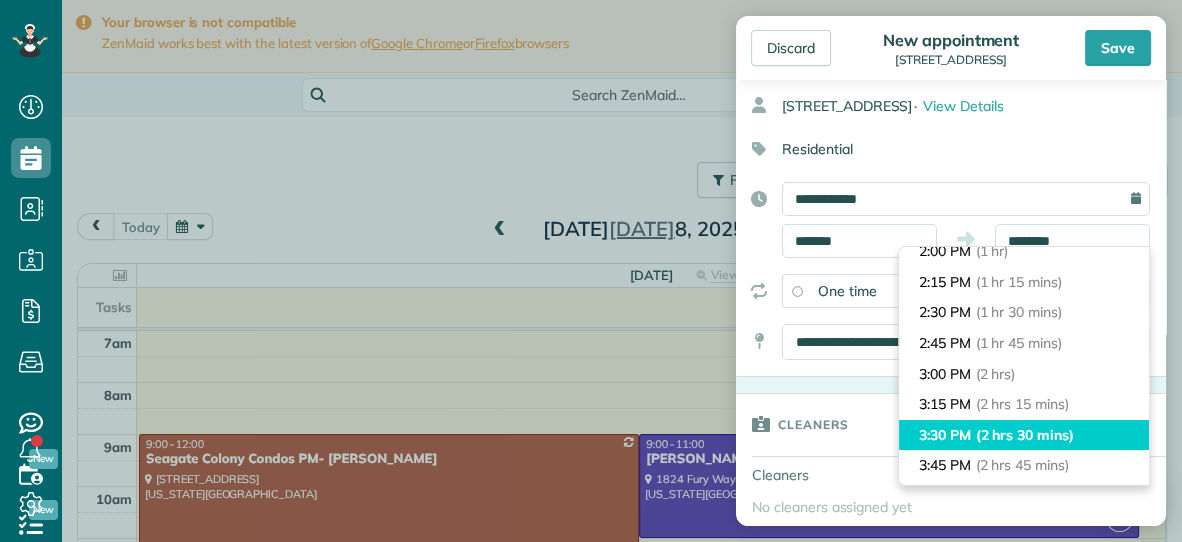 click on "(2 hrs 30 mins)" at bounding box center (1025, 435) 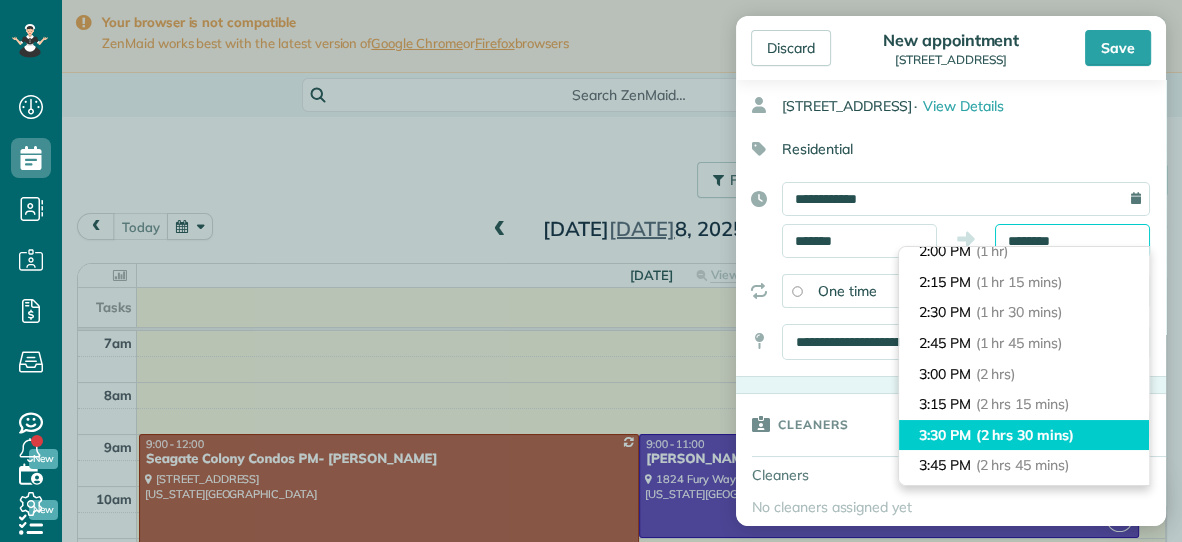 type on "*******" 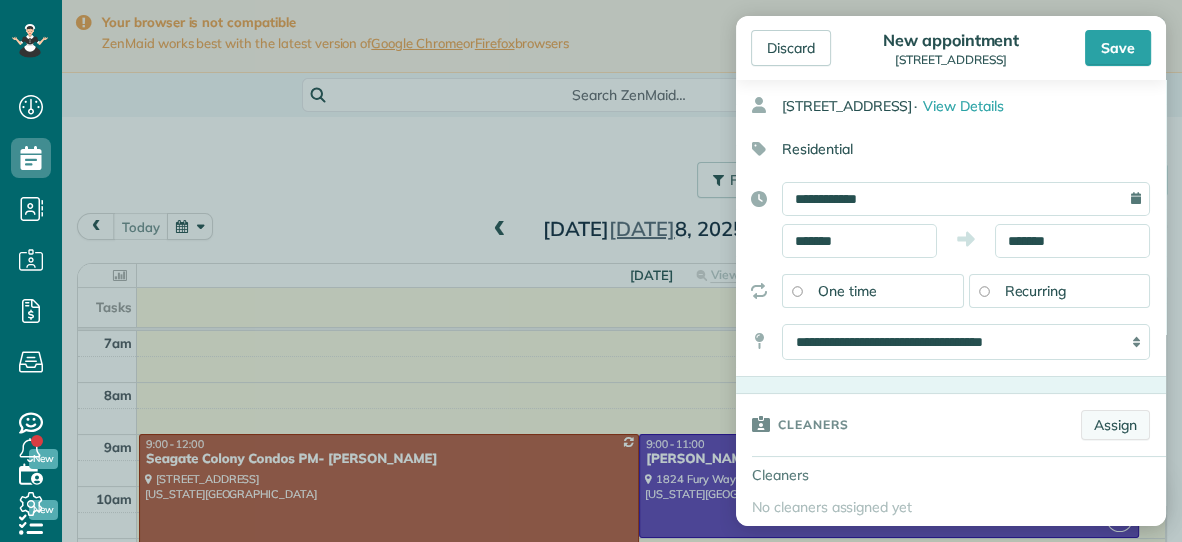click on "Assign" at bounding box center (1115, 425) 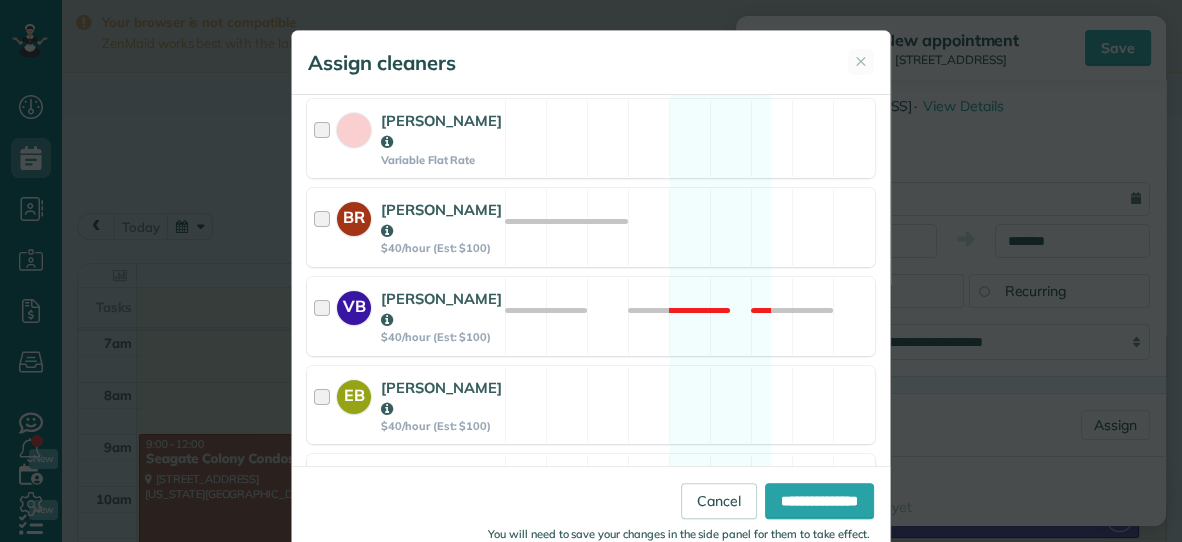 scroll, scrollTop: 400, scrollLeft: 0, axis: vertical 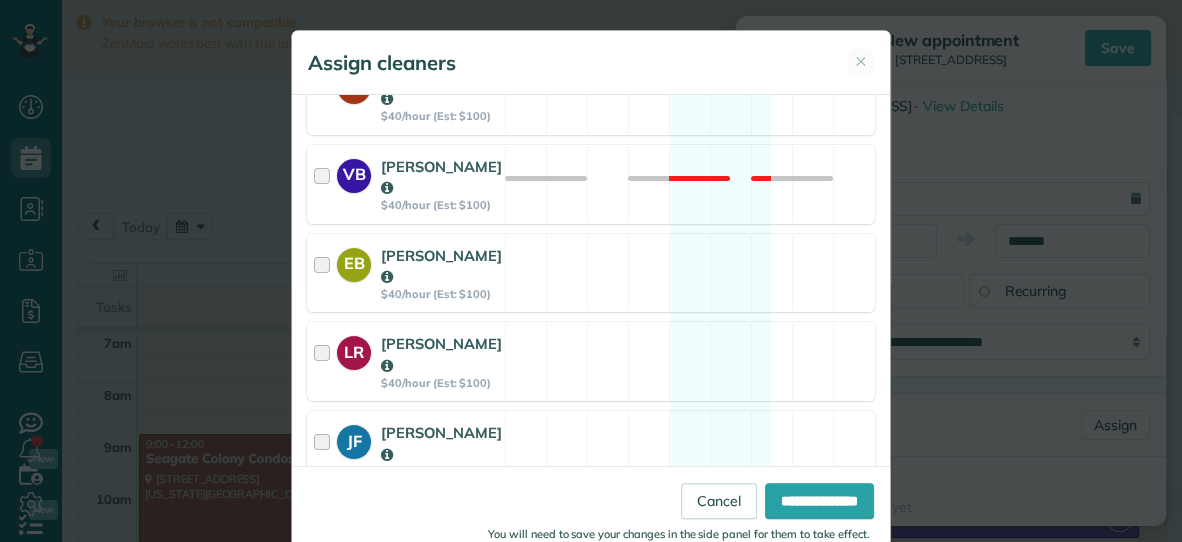 click on "Dana Rhodes" at bounding box center [441, 532] 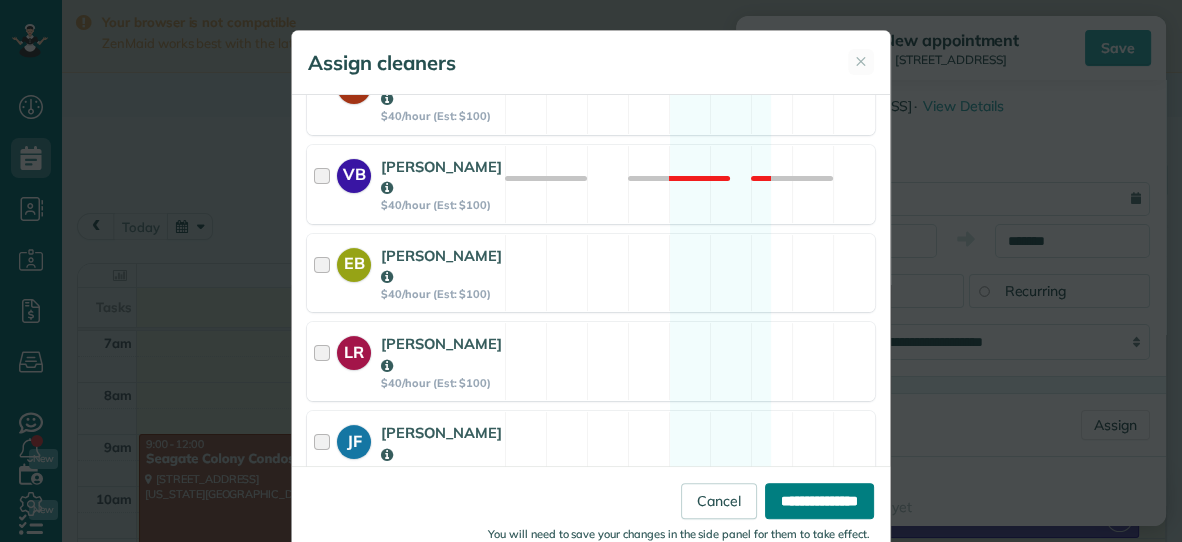 click on "**********" at bounding box center (819, 501) 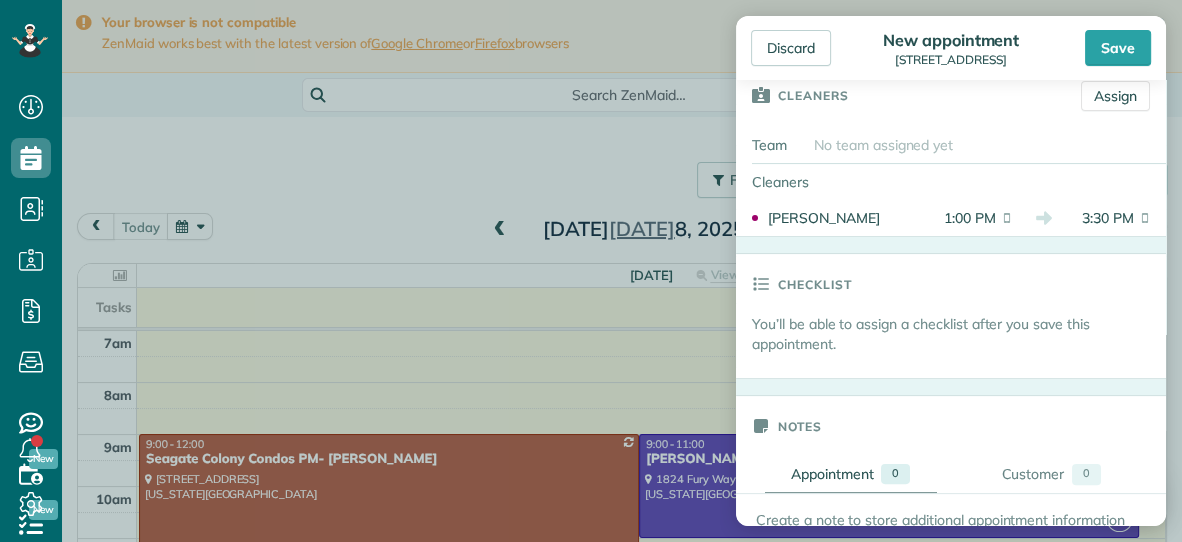 scroll, scrollTop: 421, scrollLeft: 0, axis: vertical 